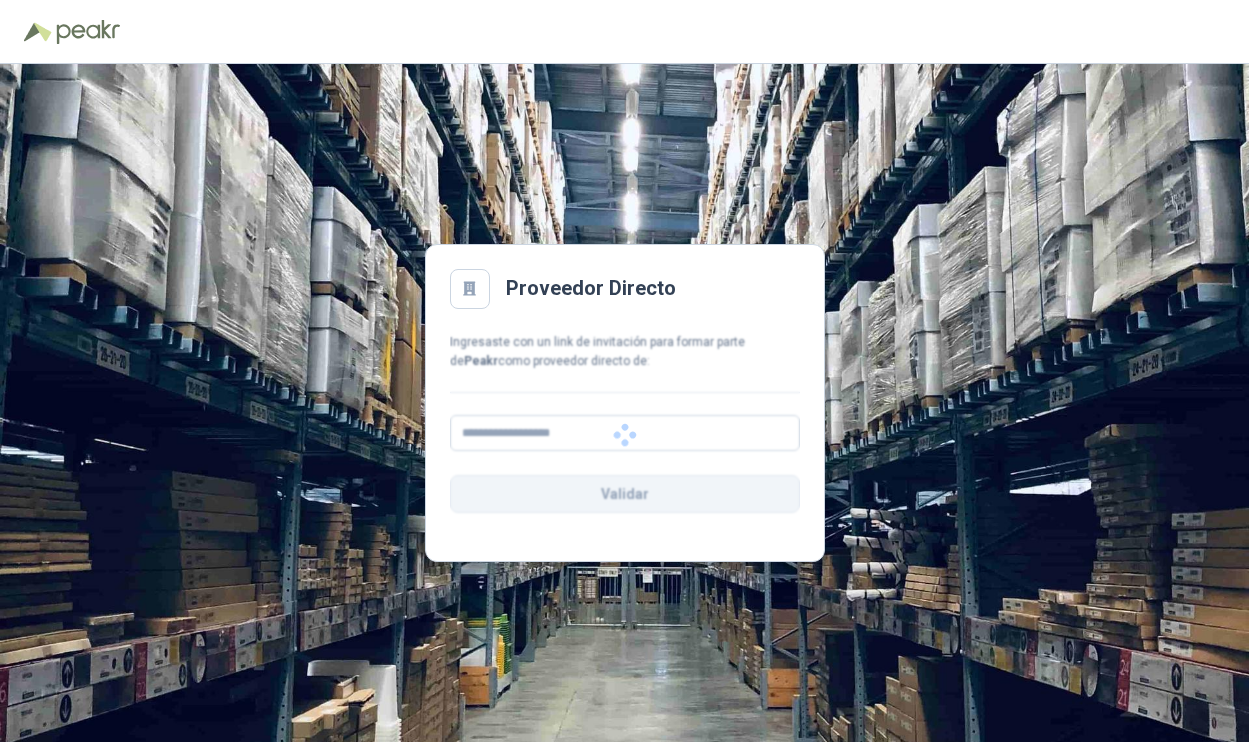 scroll, scrollTop: 0, scrollLeft: 0, axis: both 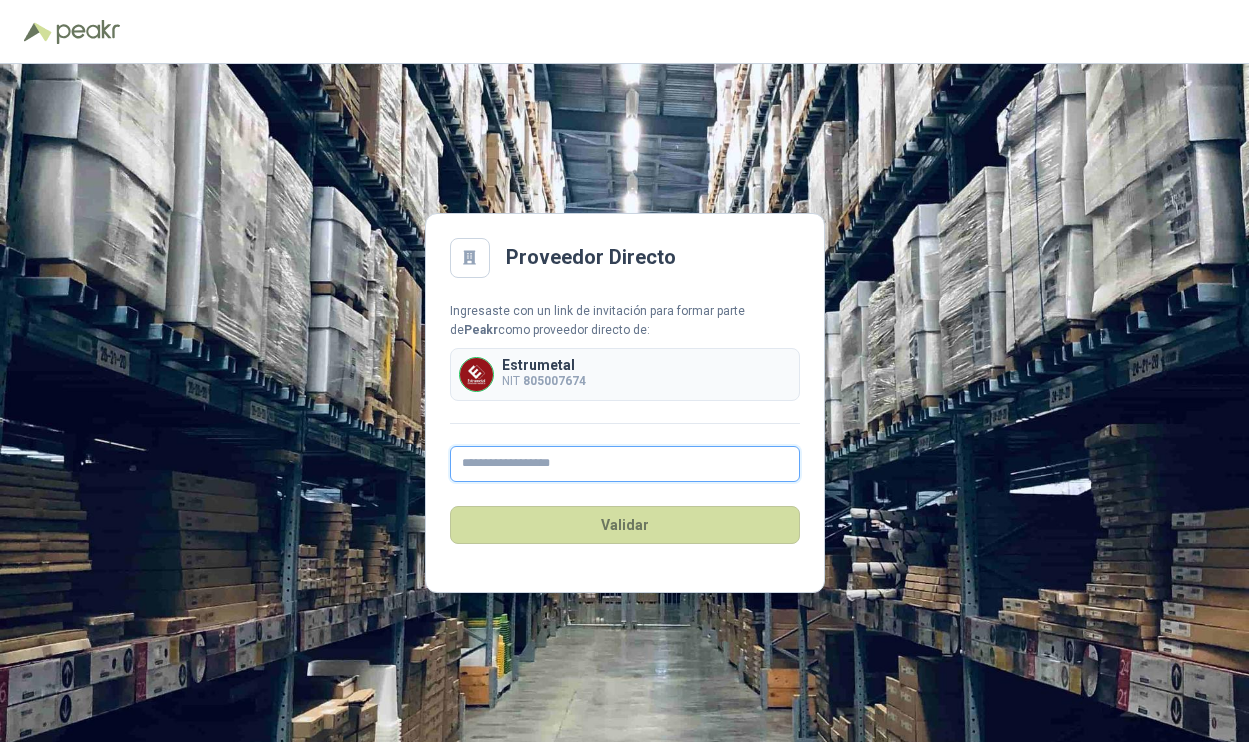 click at bounding box center (625, 464) 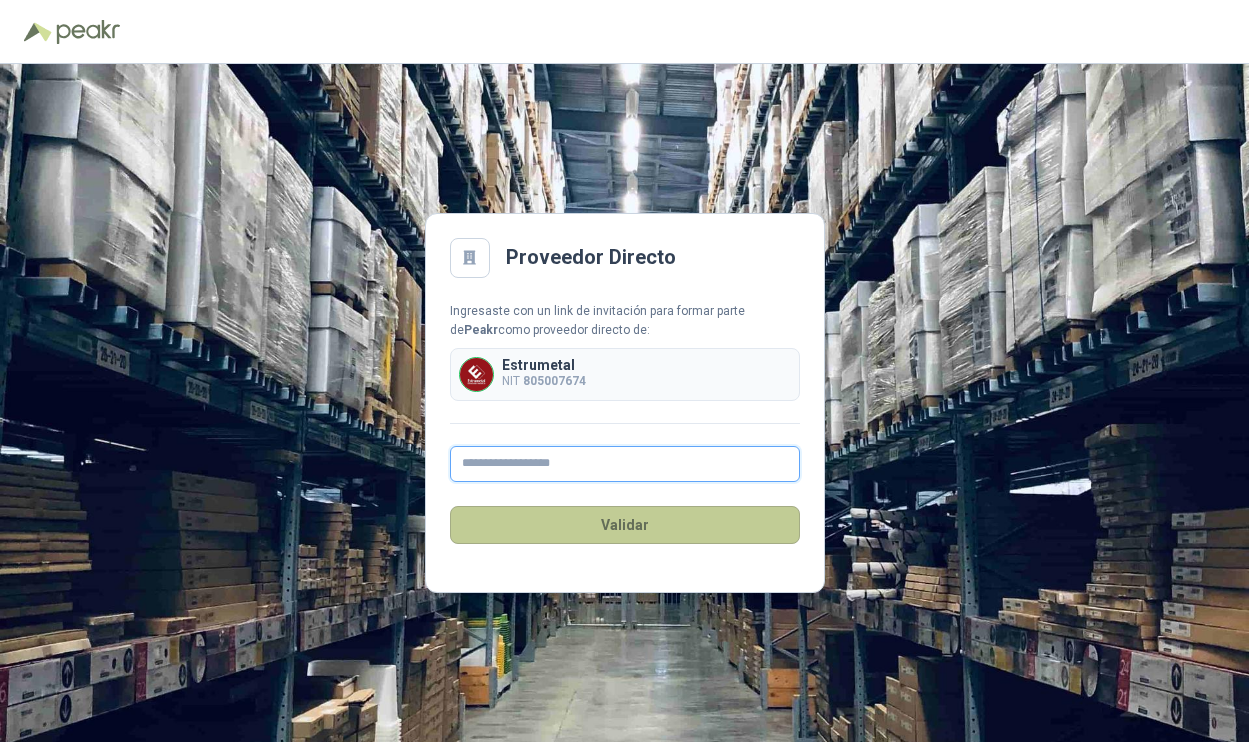 type on "**********" 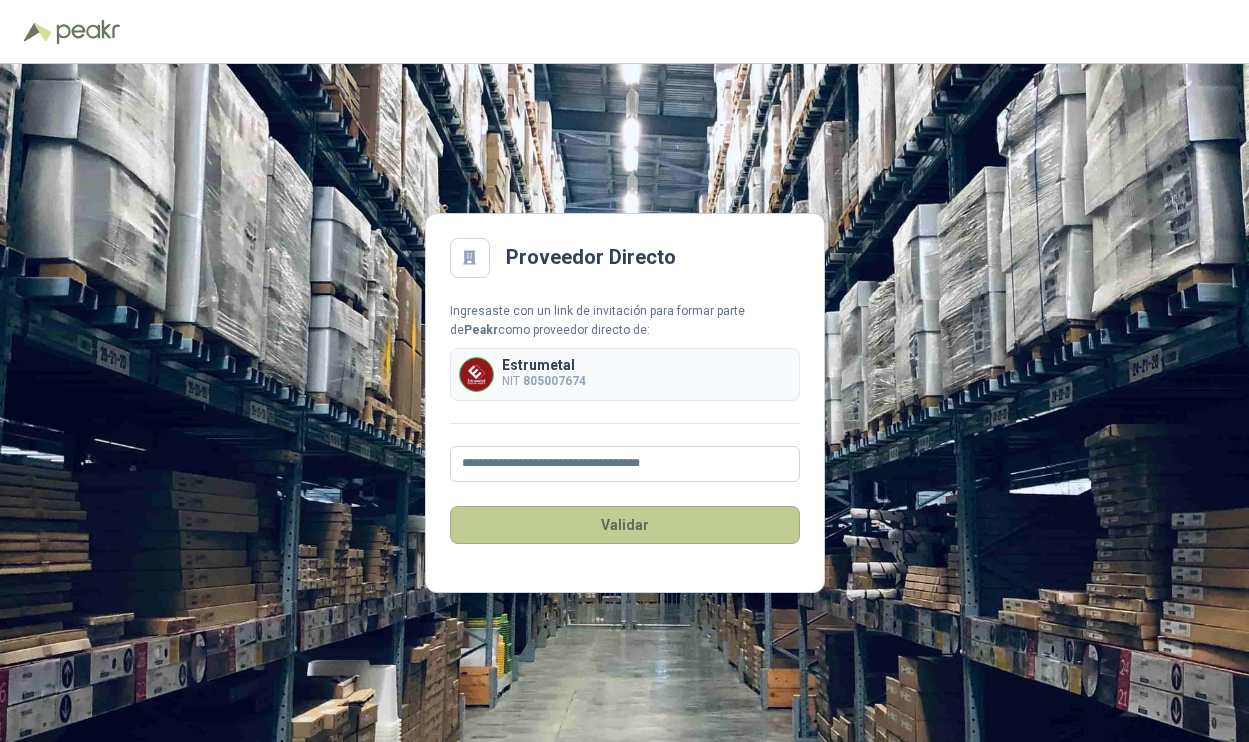 click on "Validar" at bounding box center (625, 525) 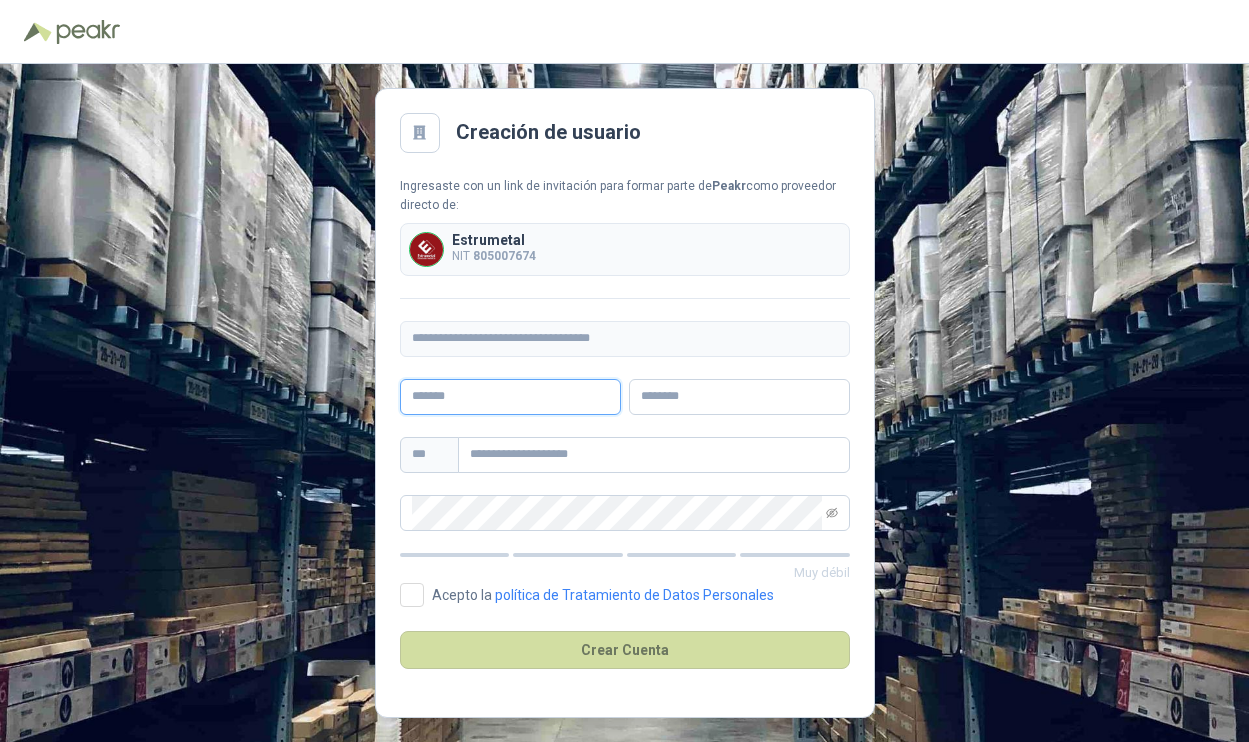 click at bounding box center [510, 397] 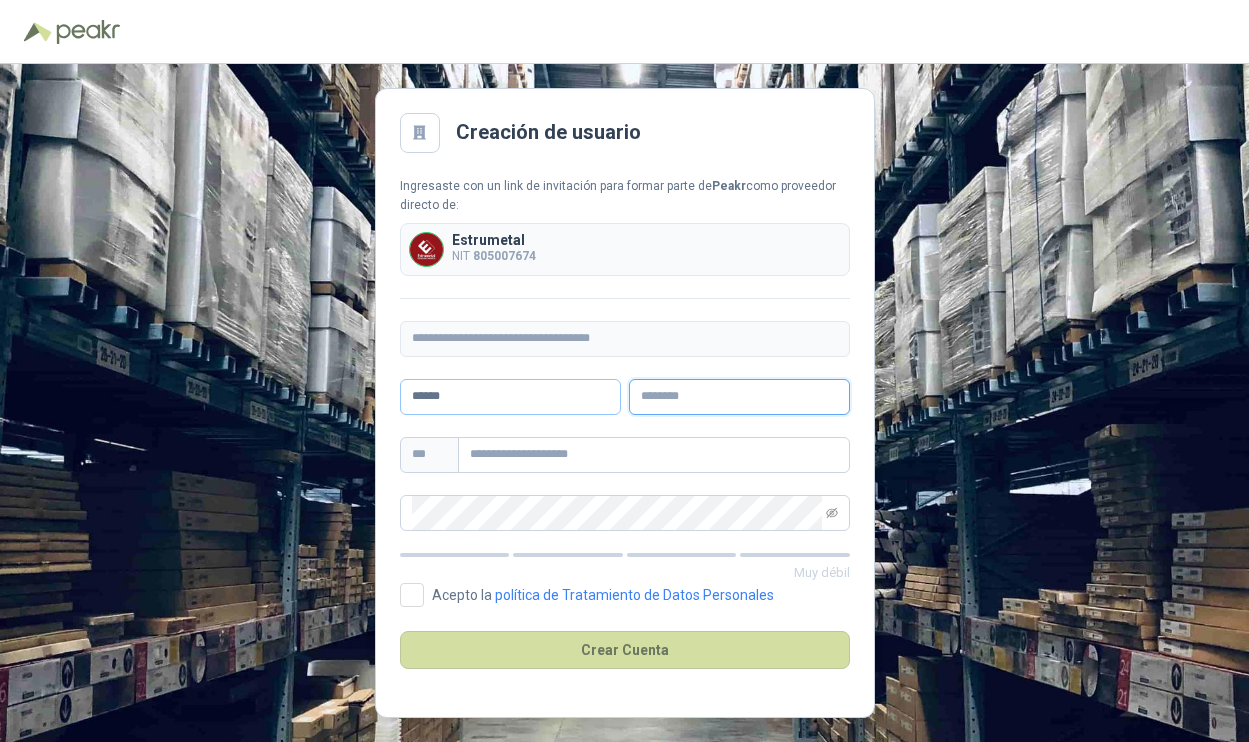 type on "******" 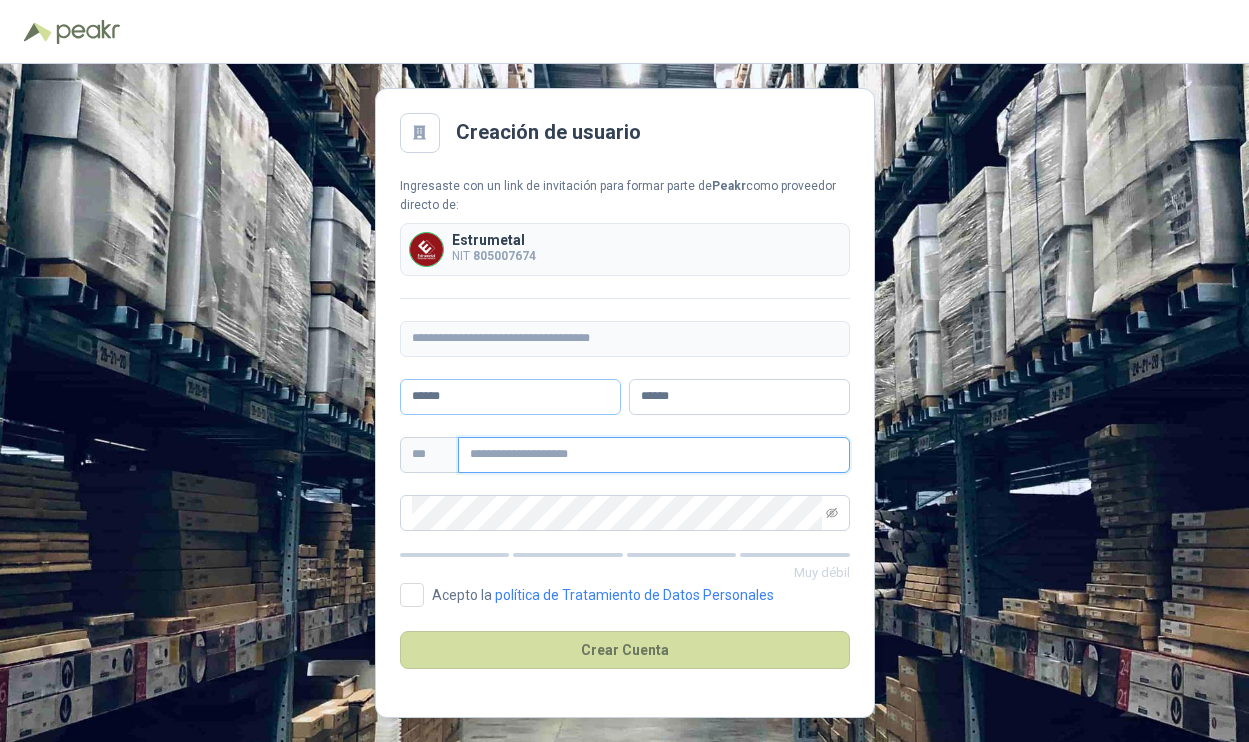 type on "**********" 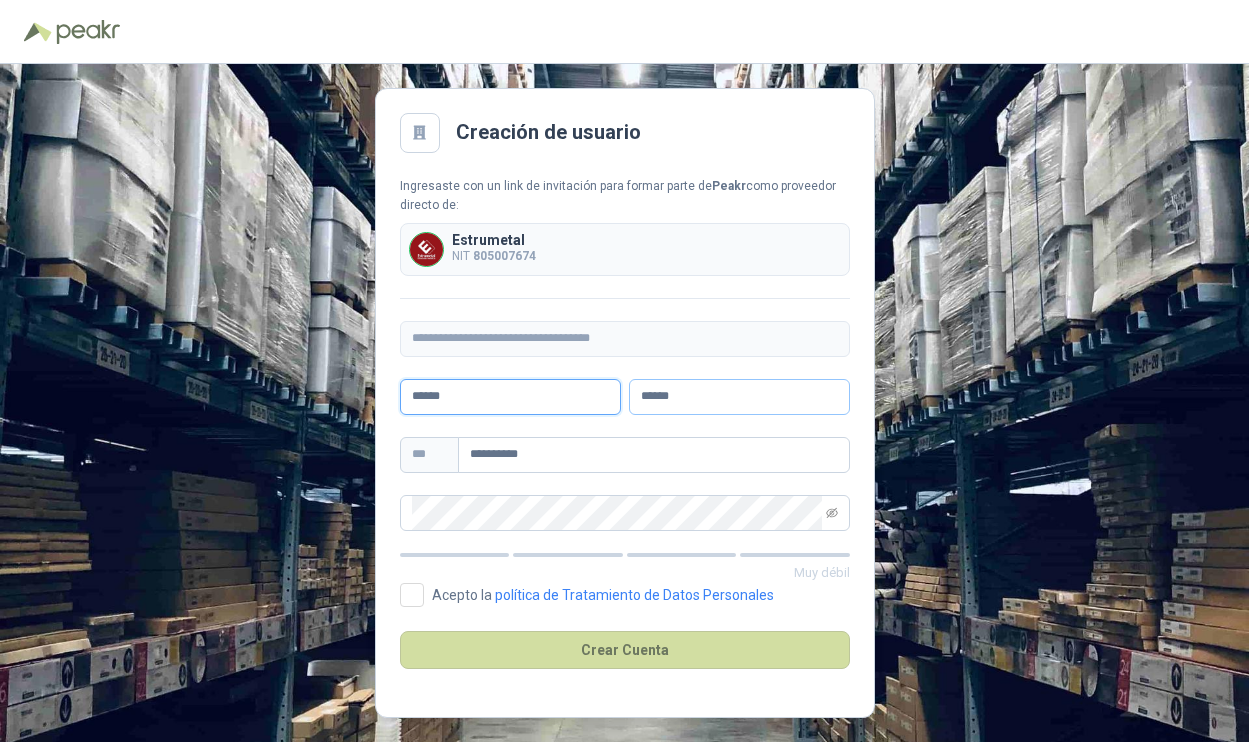 type on "******" 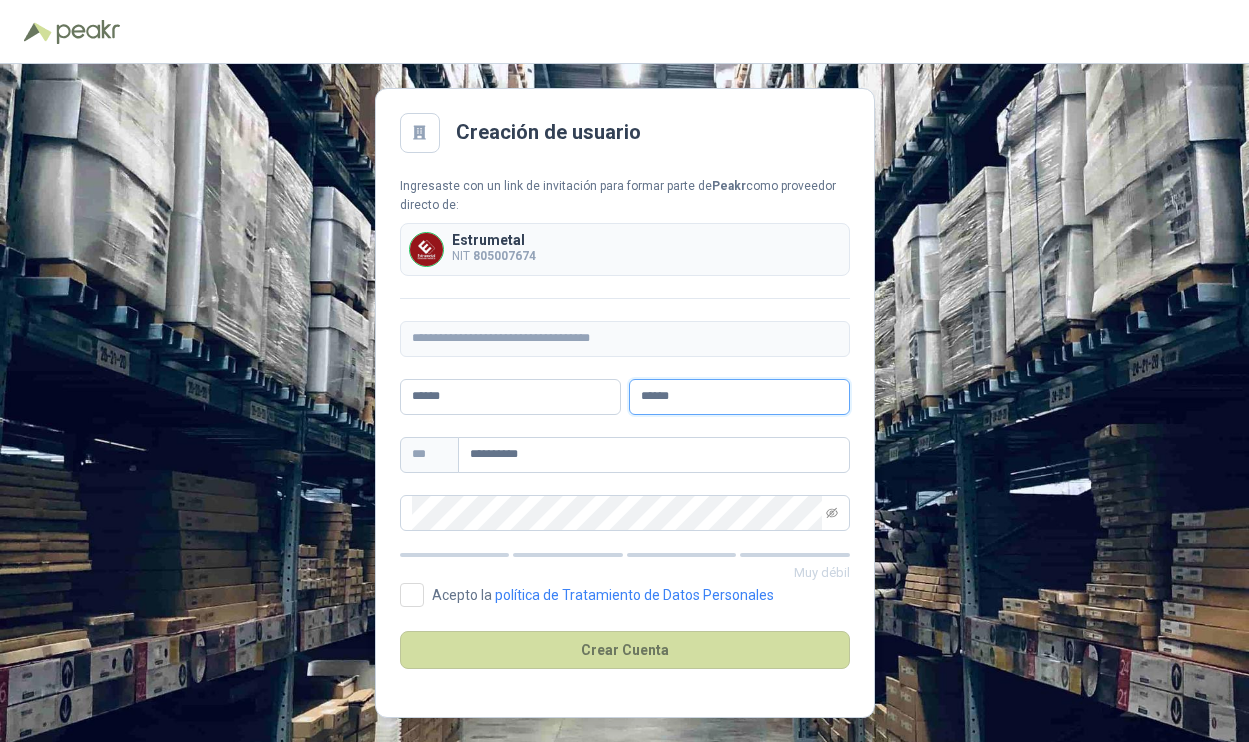 click on "******" at bounding box center [739, 397] 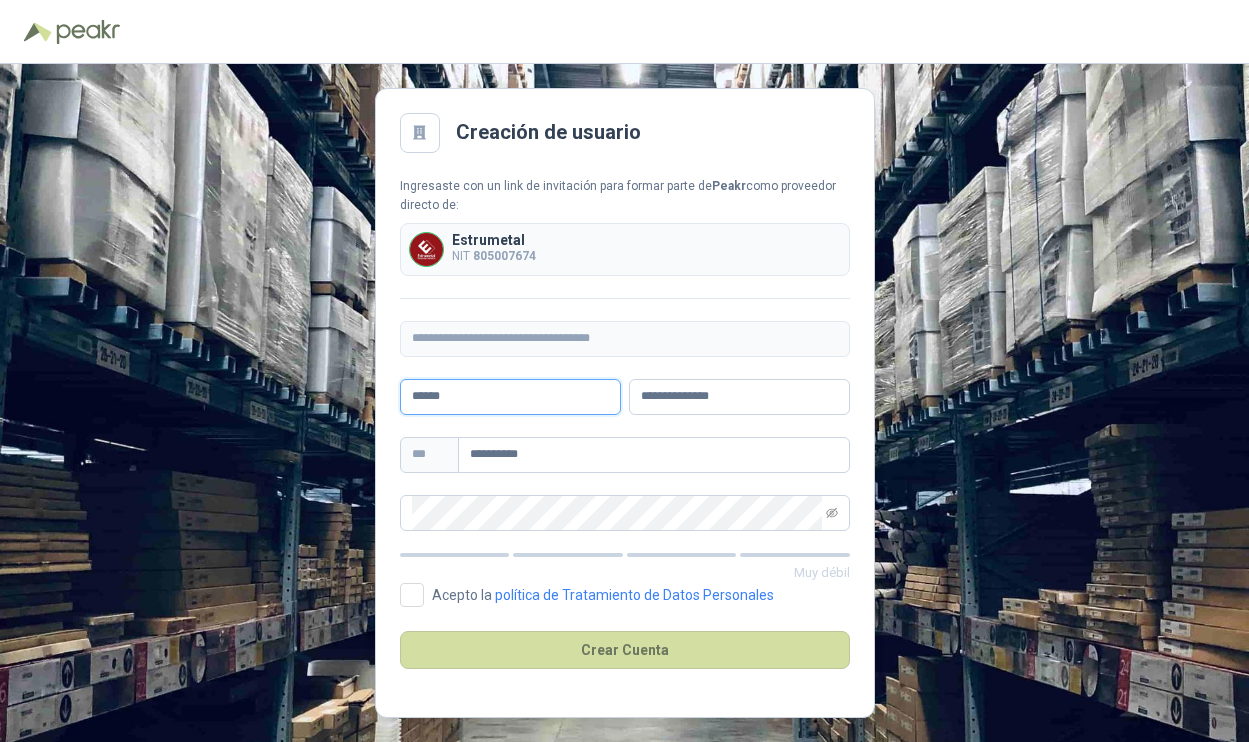 click on "******" at bounding box center (510, 397) 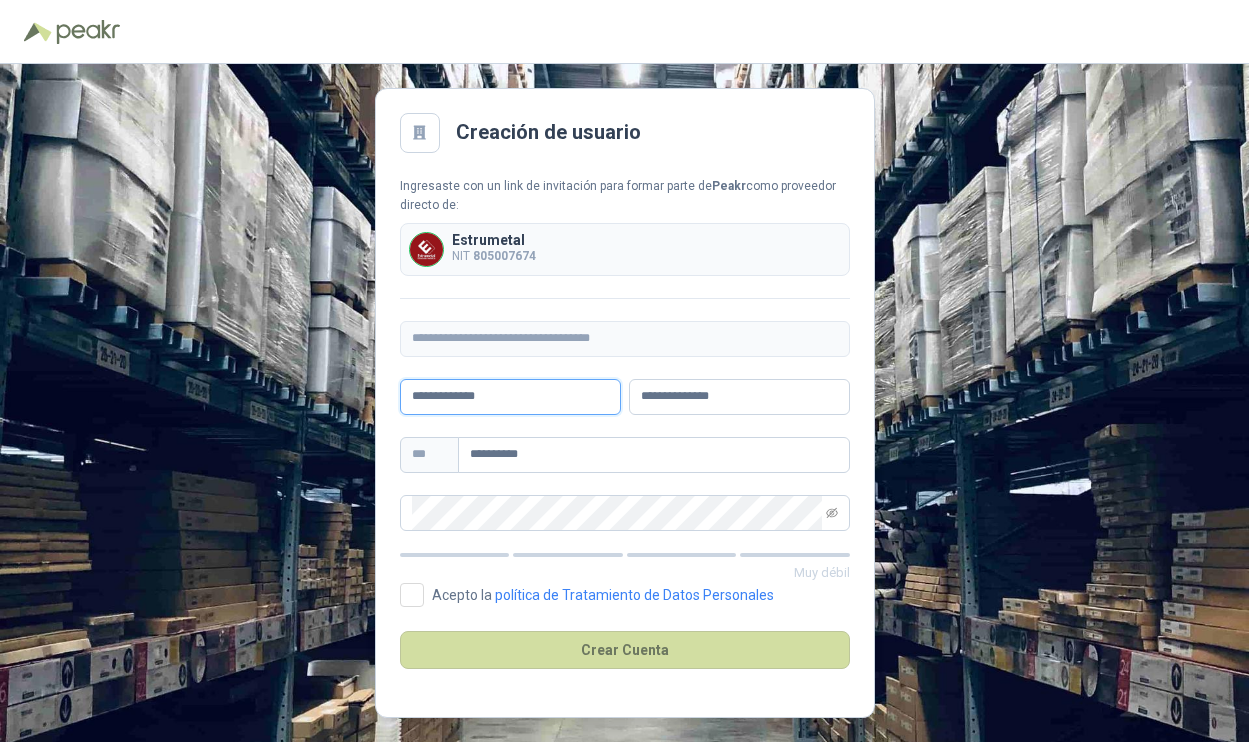 drag, startPoint x: 511, startPoint y: 399, endPoint x: 455, endPoint y: 400, distance: 56.008926 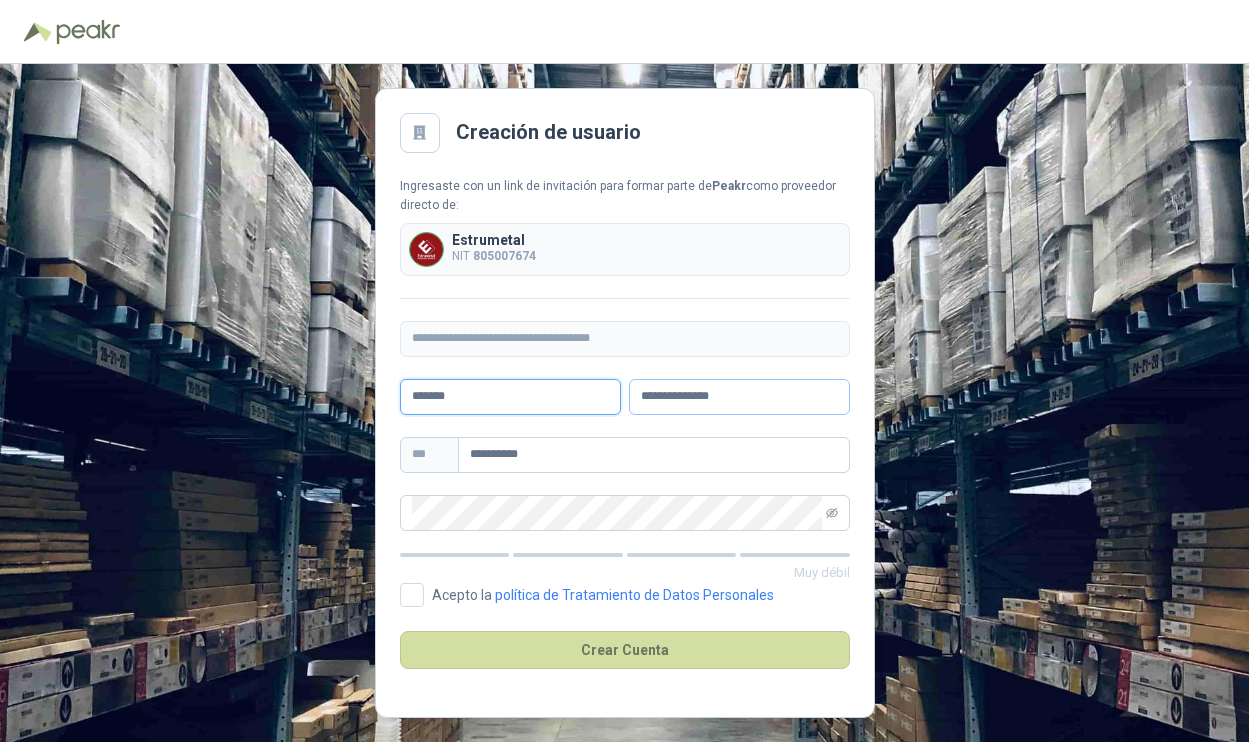 type on "******" 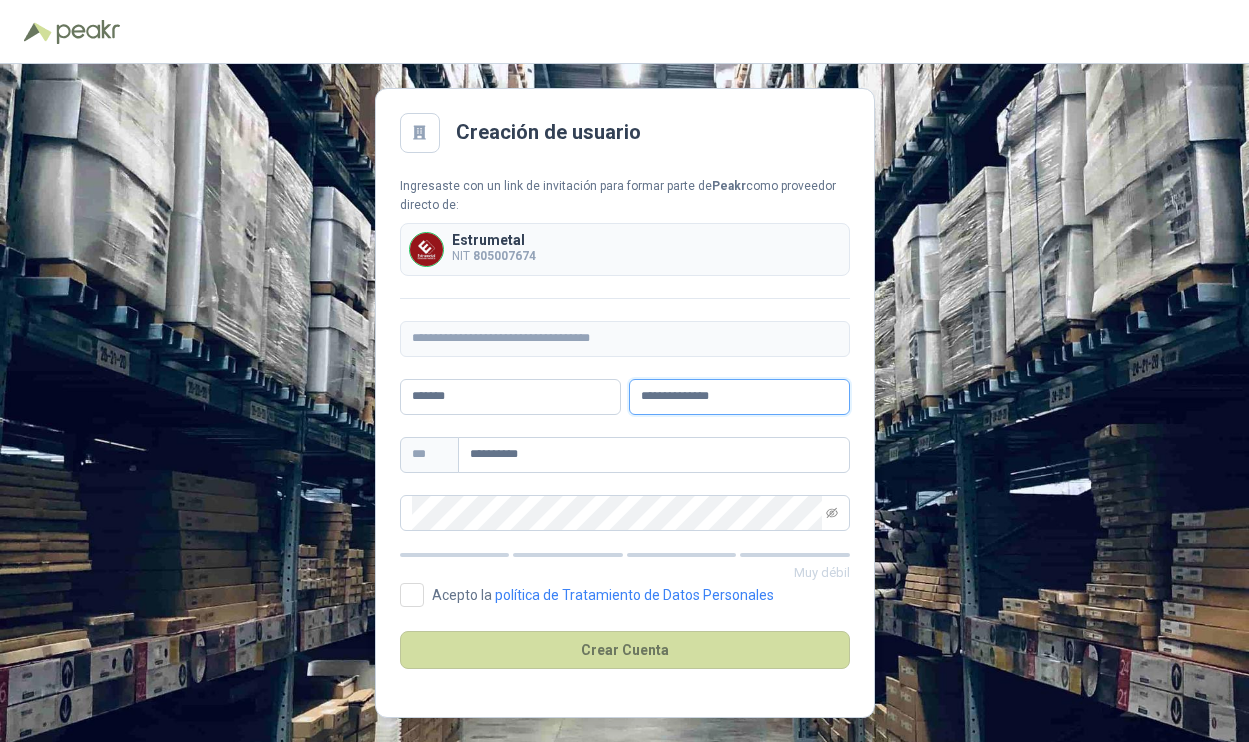 drag, startPoint x: 735, startPoint y: 396, endPoint x: 678, endPoint y: 399, distance: 57.07889 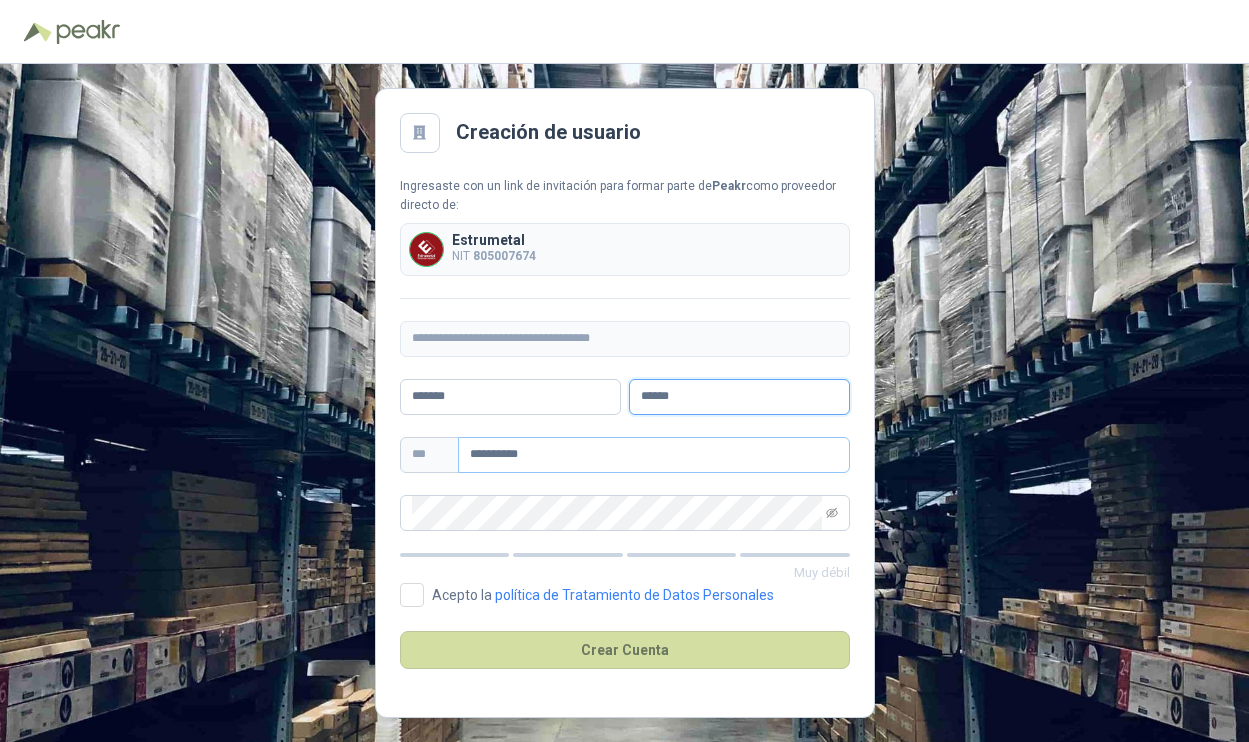 type on "******" 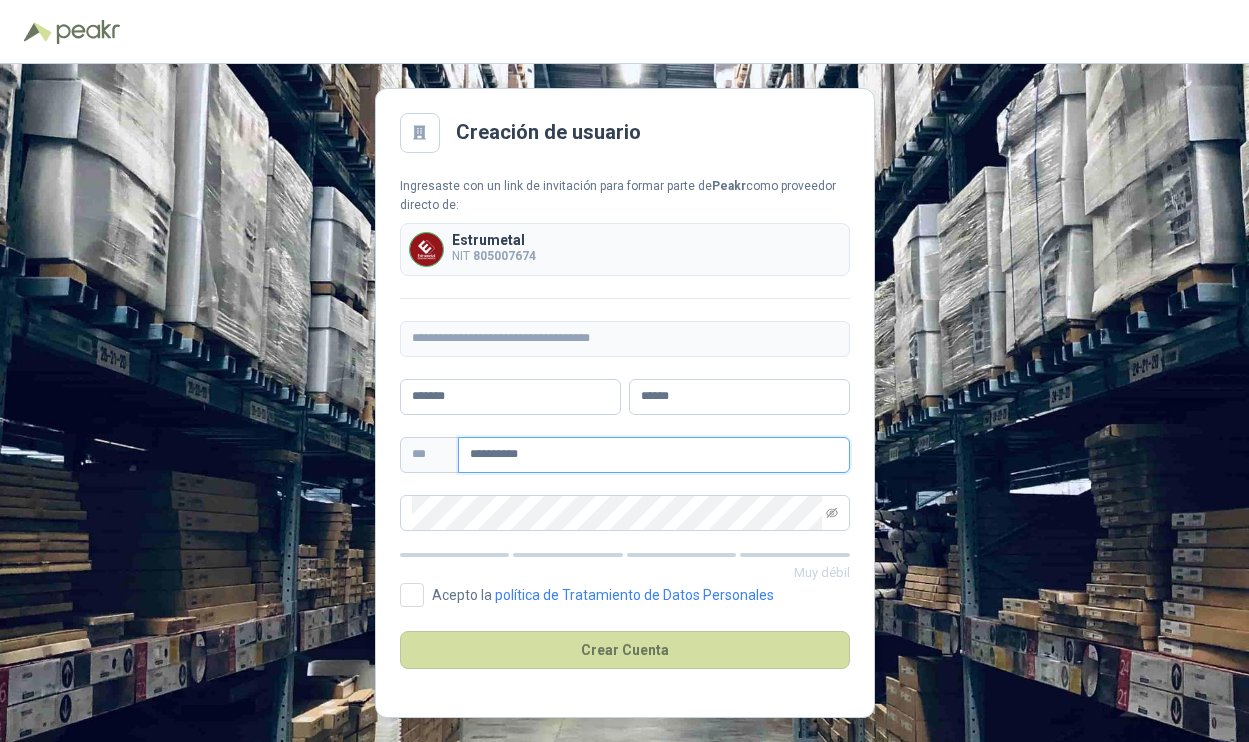 drag, startPoint x: 510, startPoint y: 454, endPoint x: 462, endPoint y: 453, distance: 48.010414 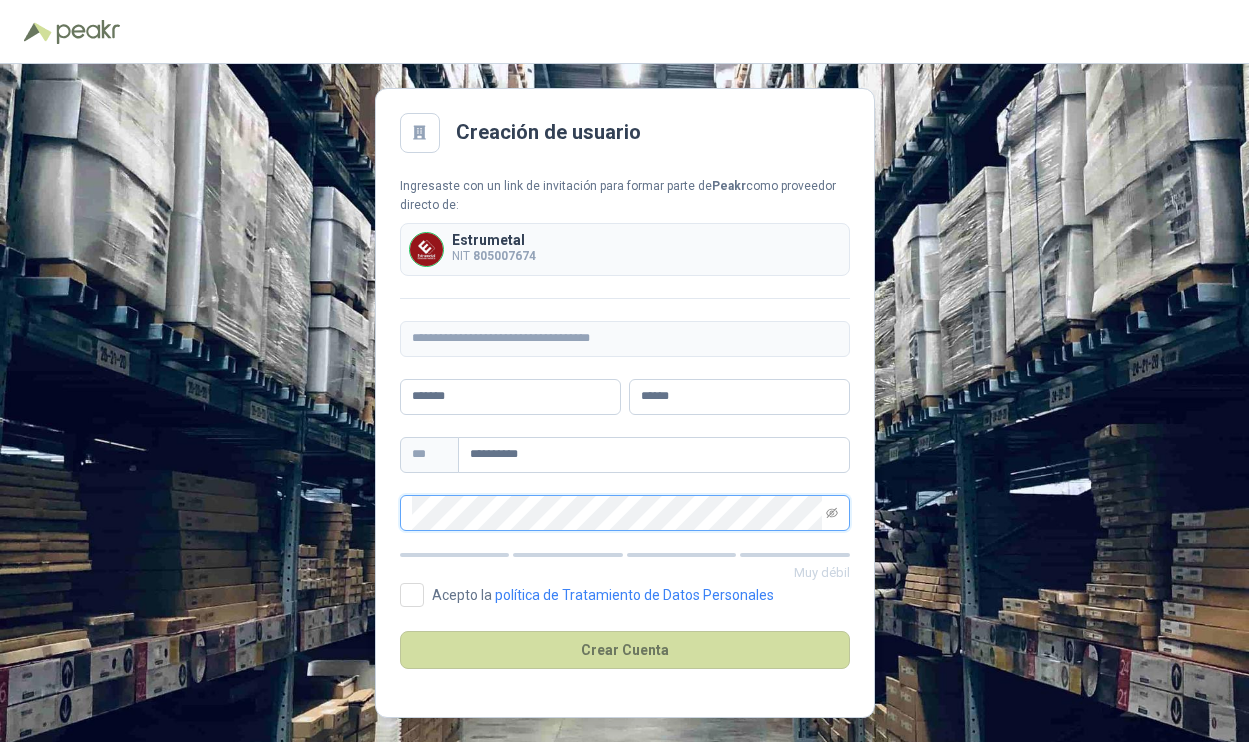 click on "Creación de usuario Ingresaste con un link de invitación para formar parte de  Peakr  como proveedor directo de: Estrumetal NIT   [NIT] [MASKED_DATA] [MASKED_DATA] [MASKED_DATA] [MASKED_DATA] Muy débil Acepto la   política de Tratamiento de Datos Personales Crear Cuenta" at bounding box center [624, 403] 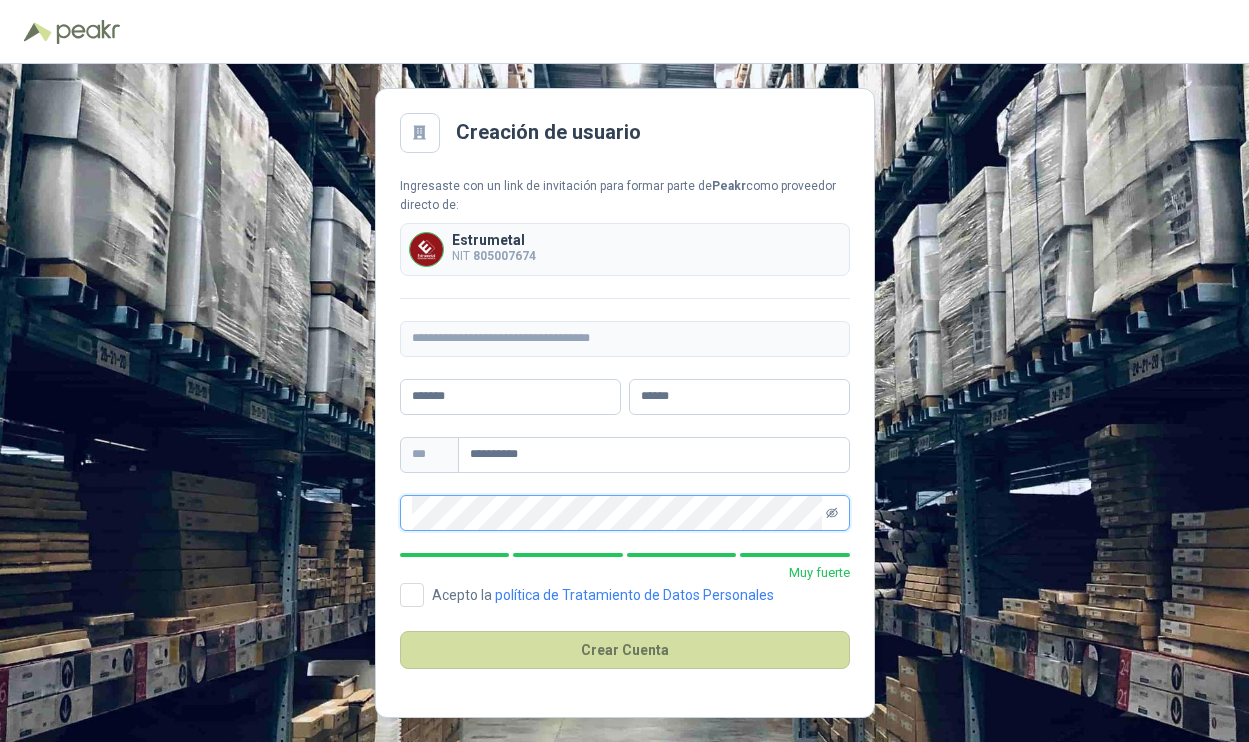 click at bounding box center [832, 513] 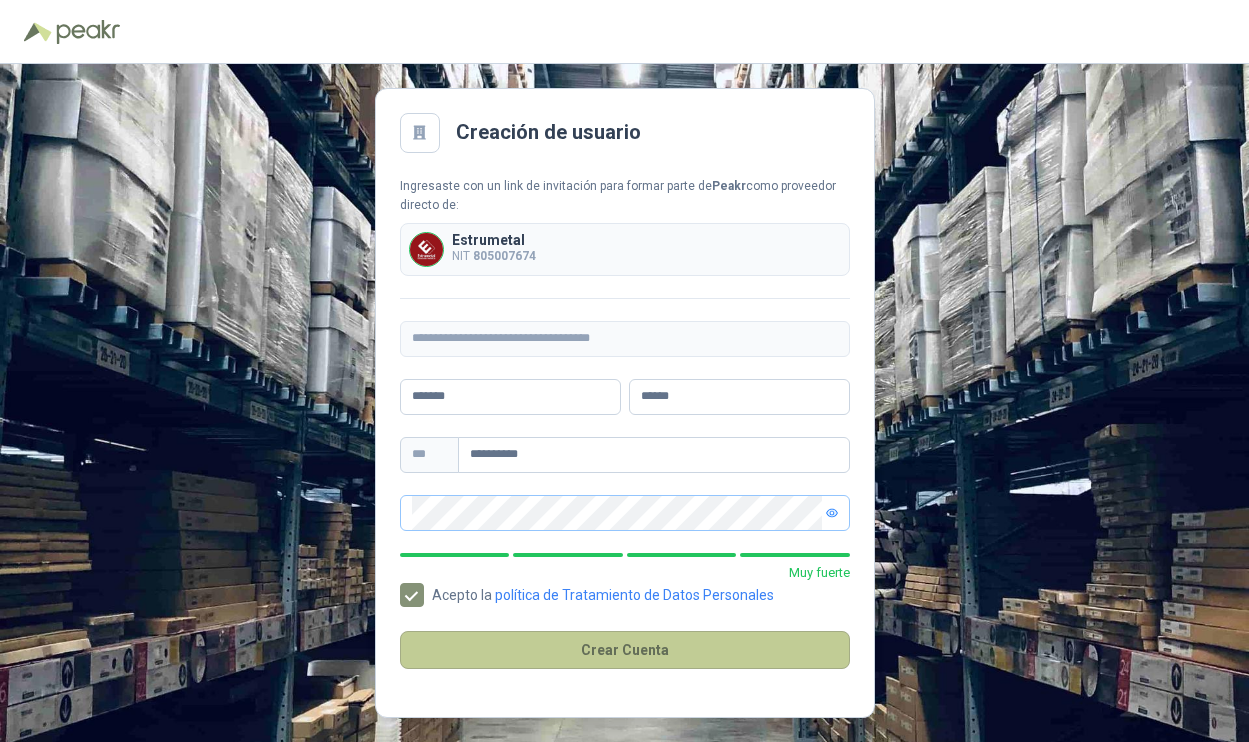 click on "Crear Cuenta" at bounding box center (625, 650) 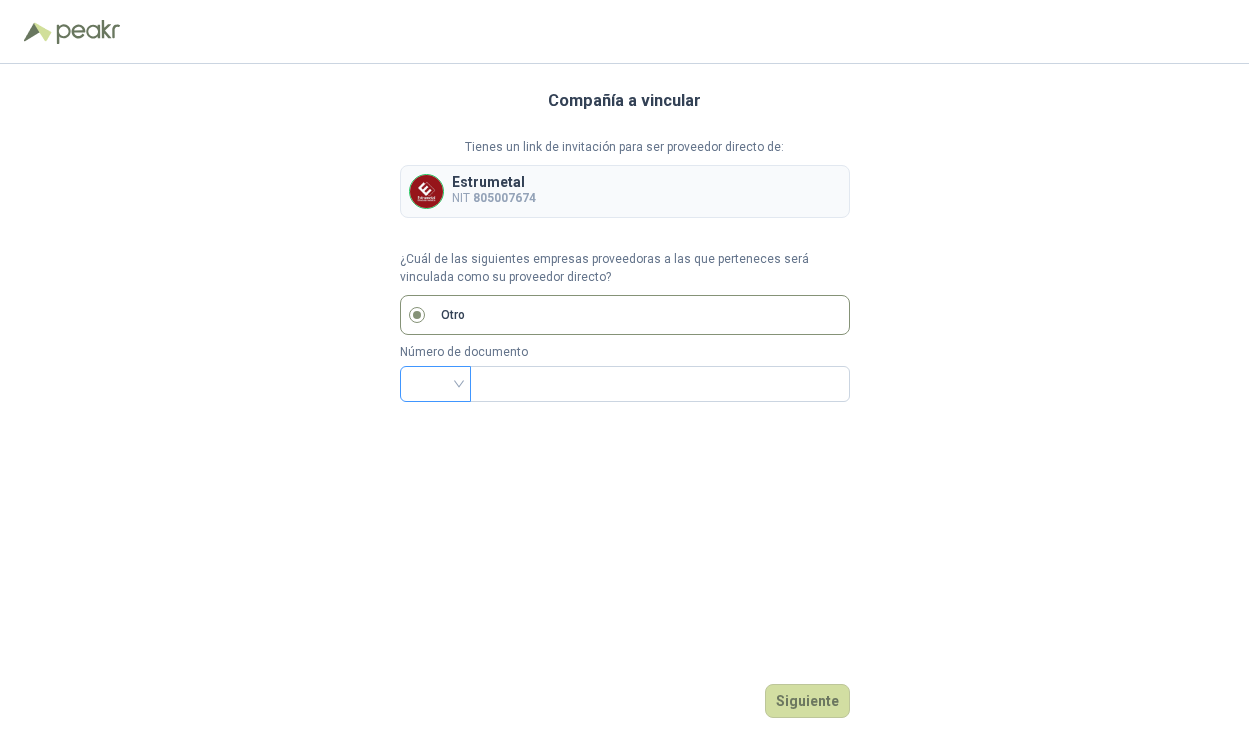 click at bounding box center [435, 384] 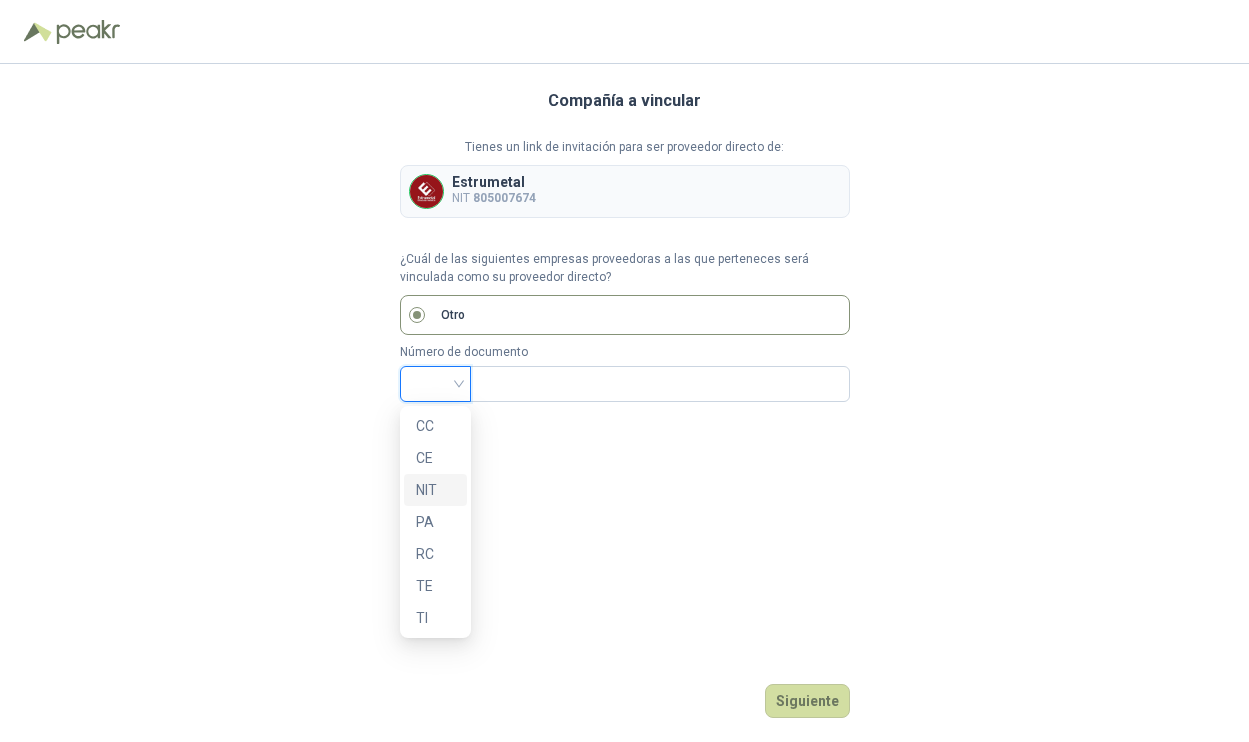 click on "NIT" at bounding box center (435, 490) 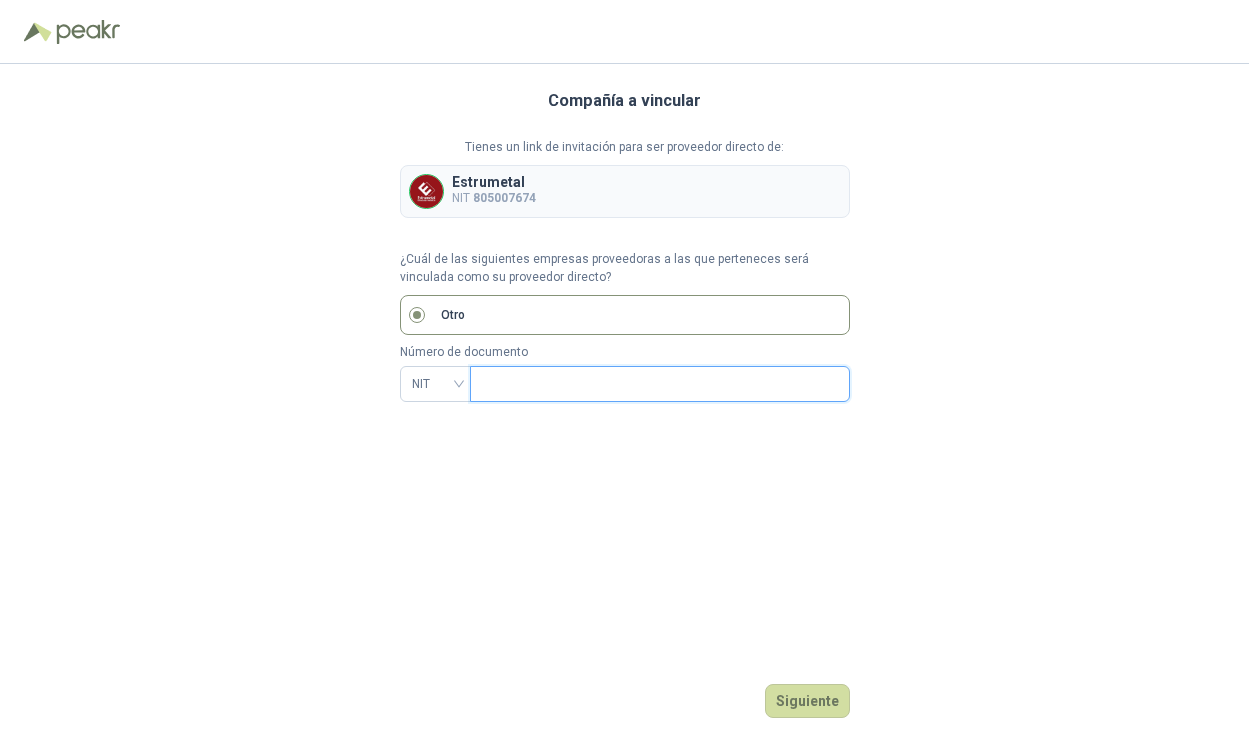 click at bounding box center [658, 384] 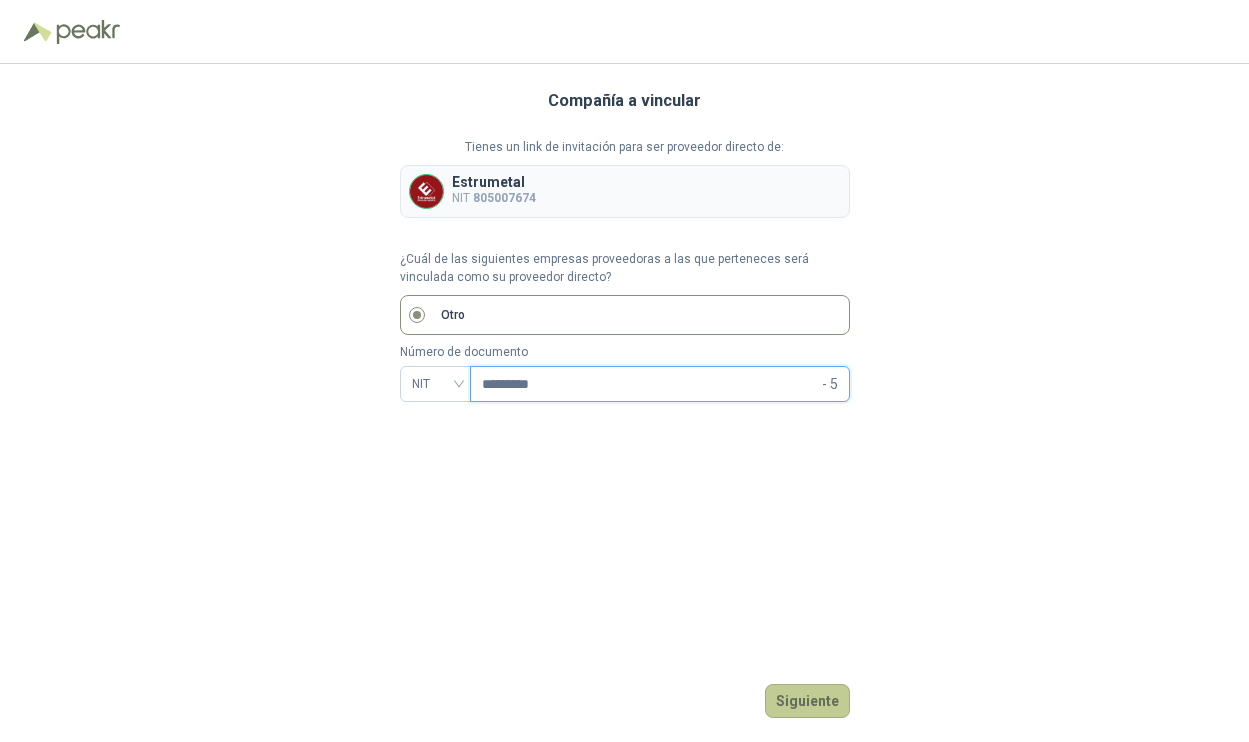 type on "*********" 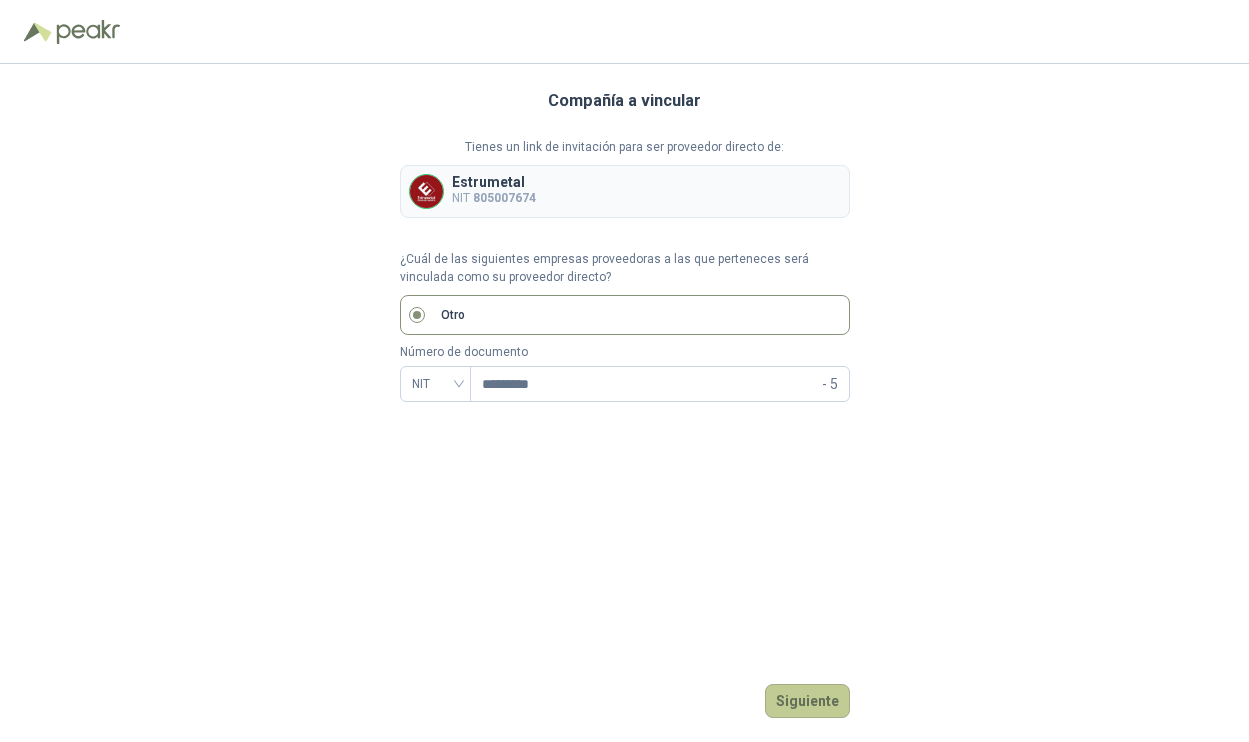 click on "Siguiente" at bounding box center (807, 701) 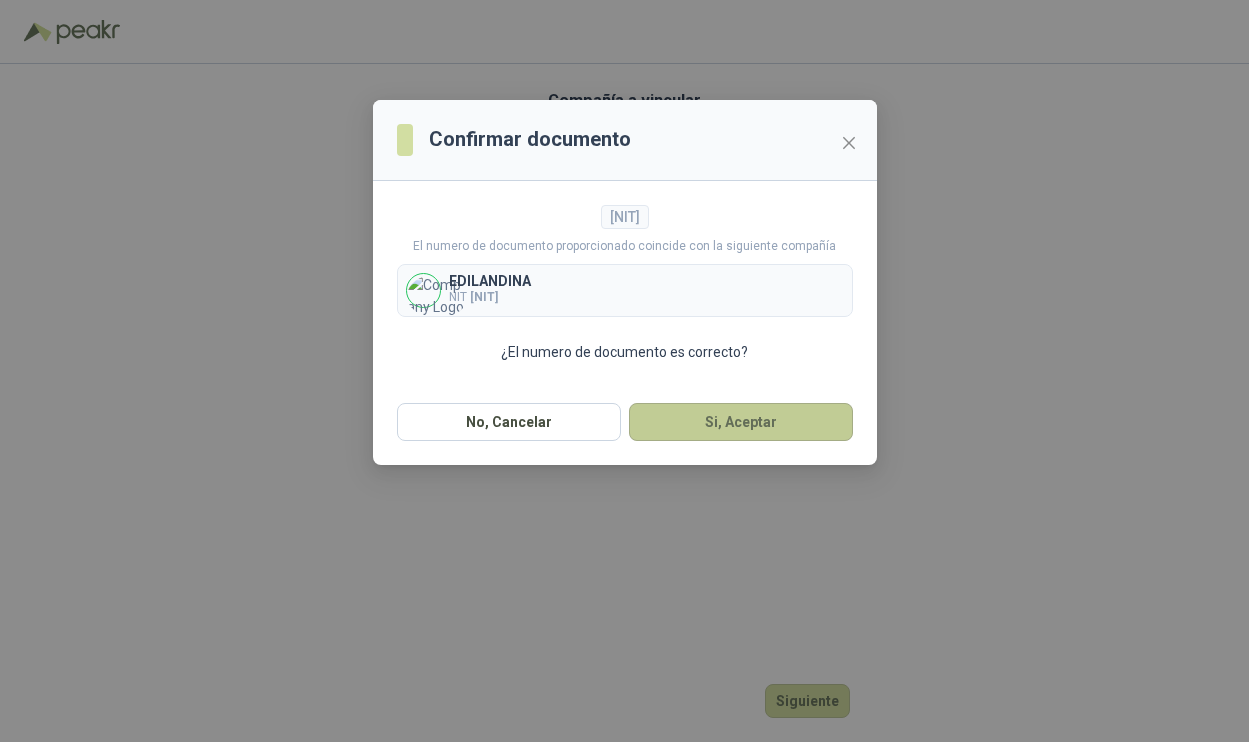 click on "Si, Aceptar" at bounding box center (741, 422) 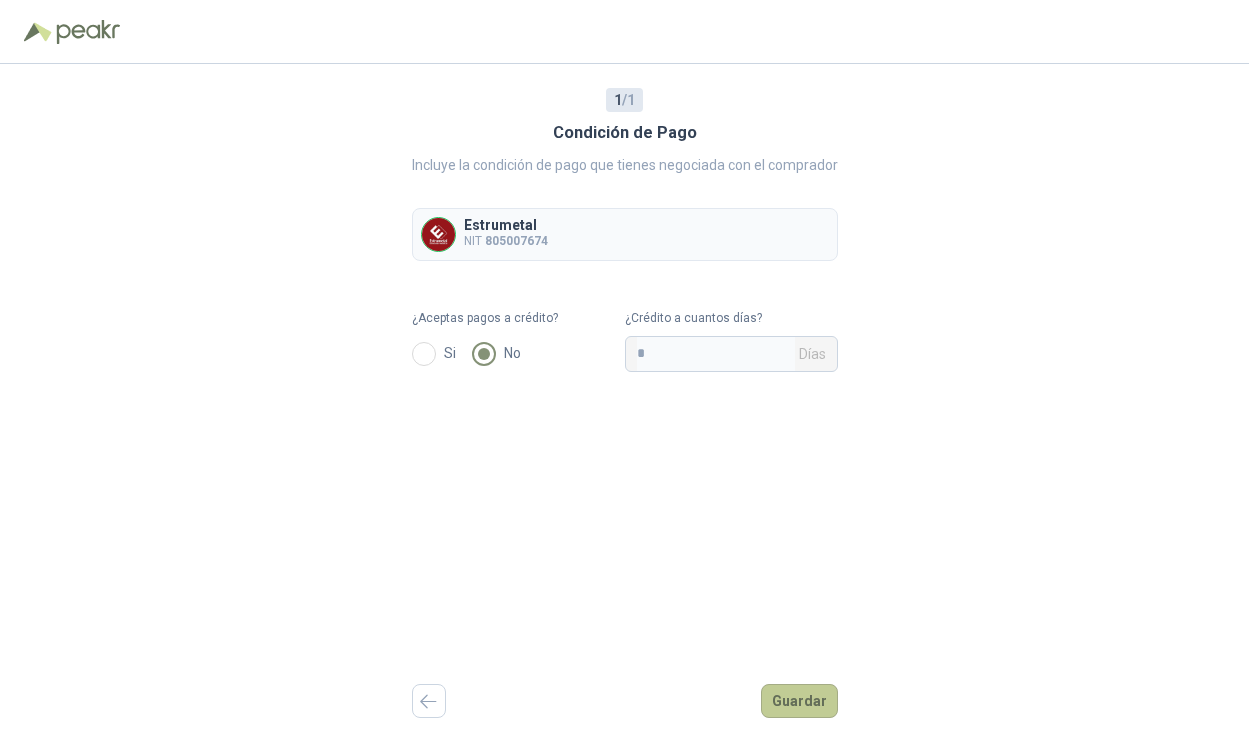 click on "Guardar" at bounding box center (799, 701) 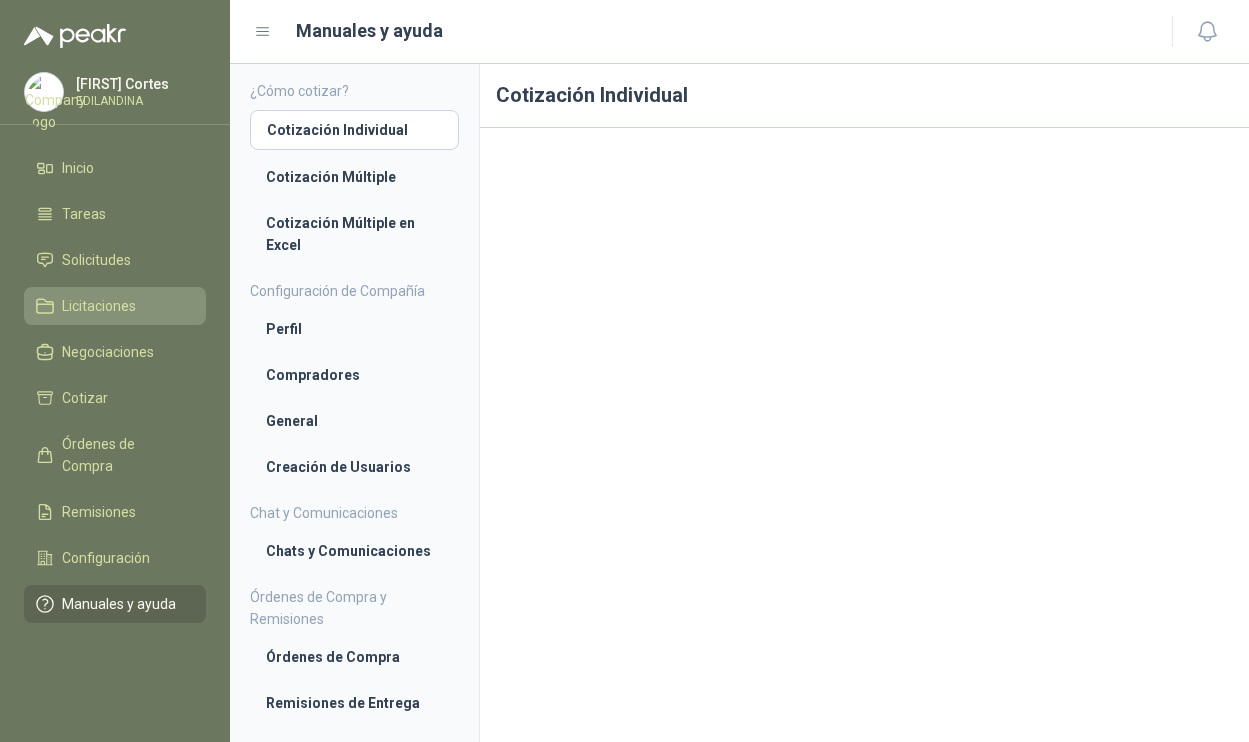 click on "Licitaciones" at bounding box center [99, 306] 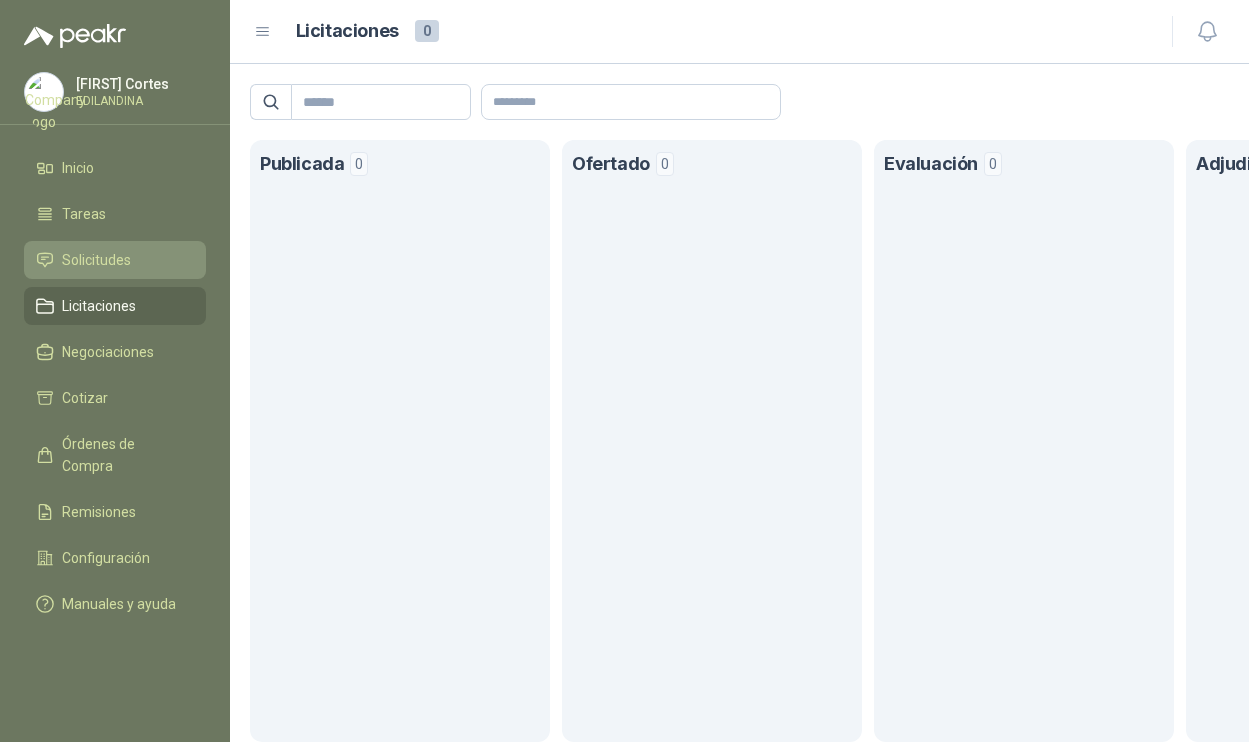 click on "Solicitudes" at bounding box center (96, 260) 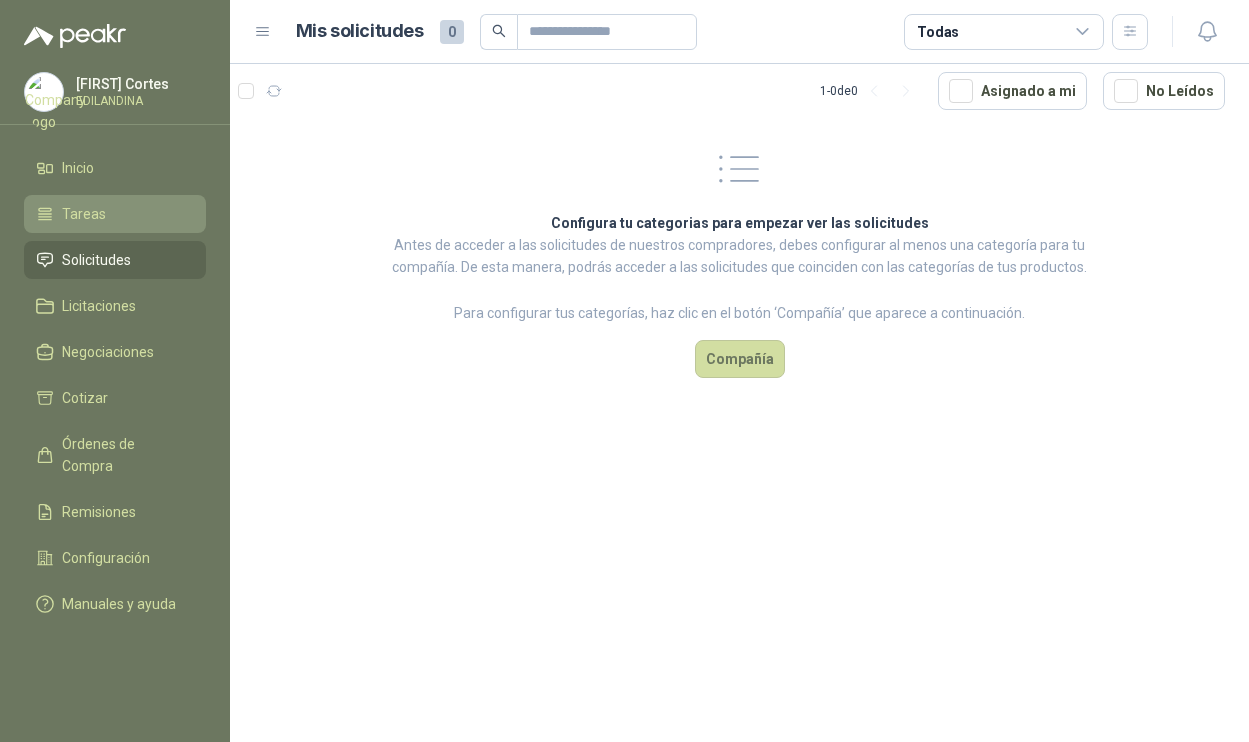 click on "Tareas" at bounding box center [84, 214] 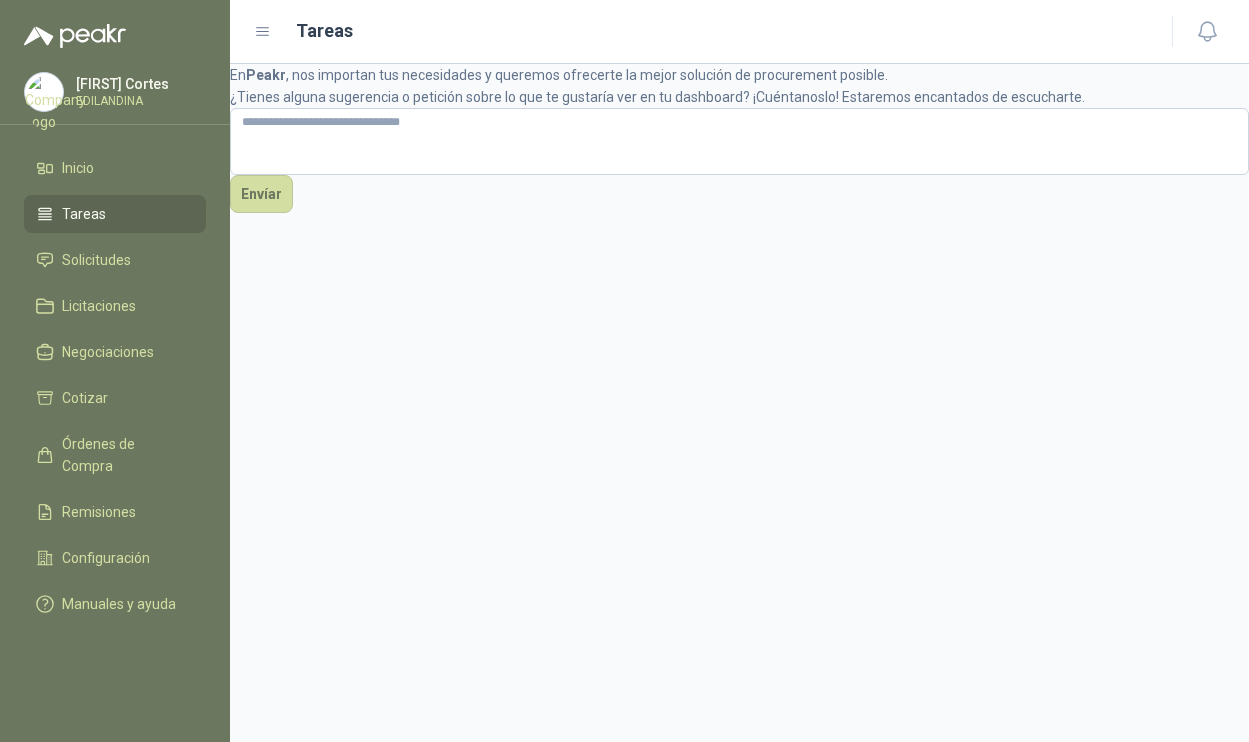 click at bounding box center (55, 103) 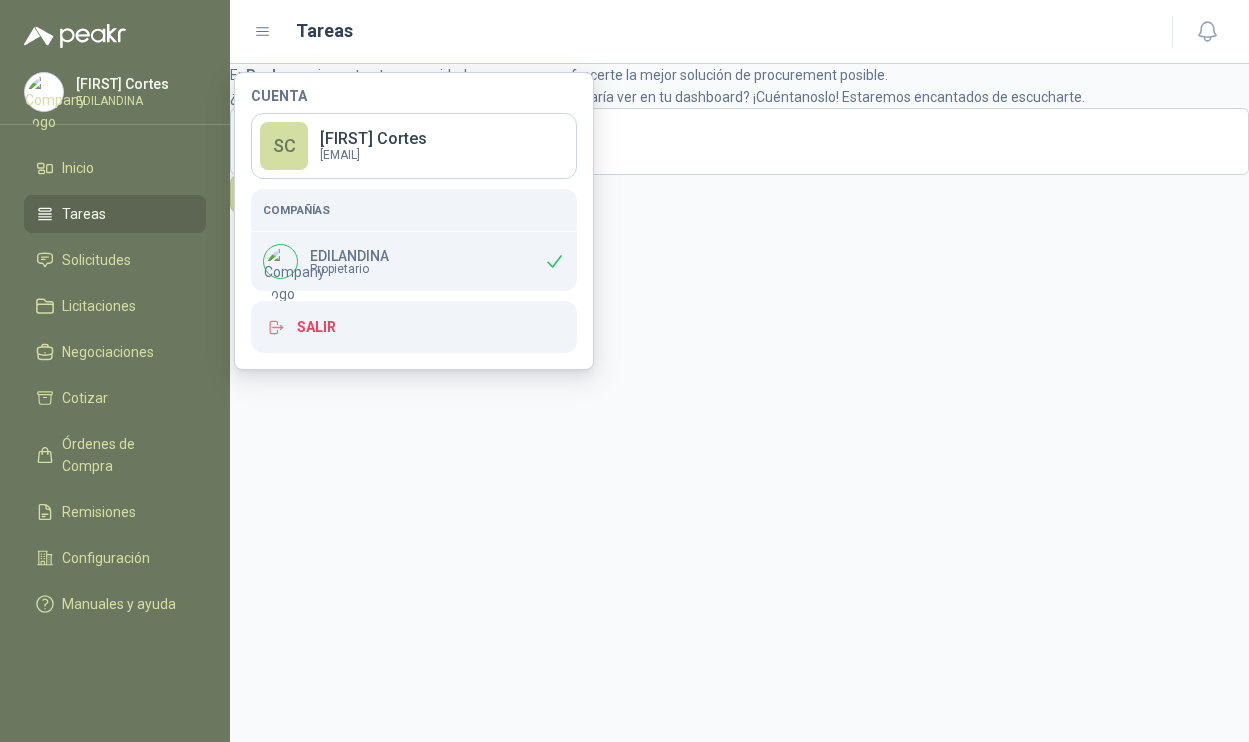 click at bounding box center (294, 275) 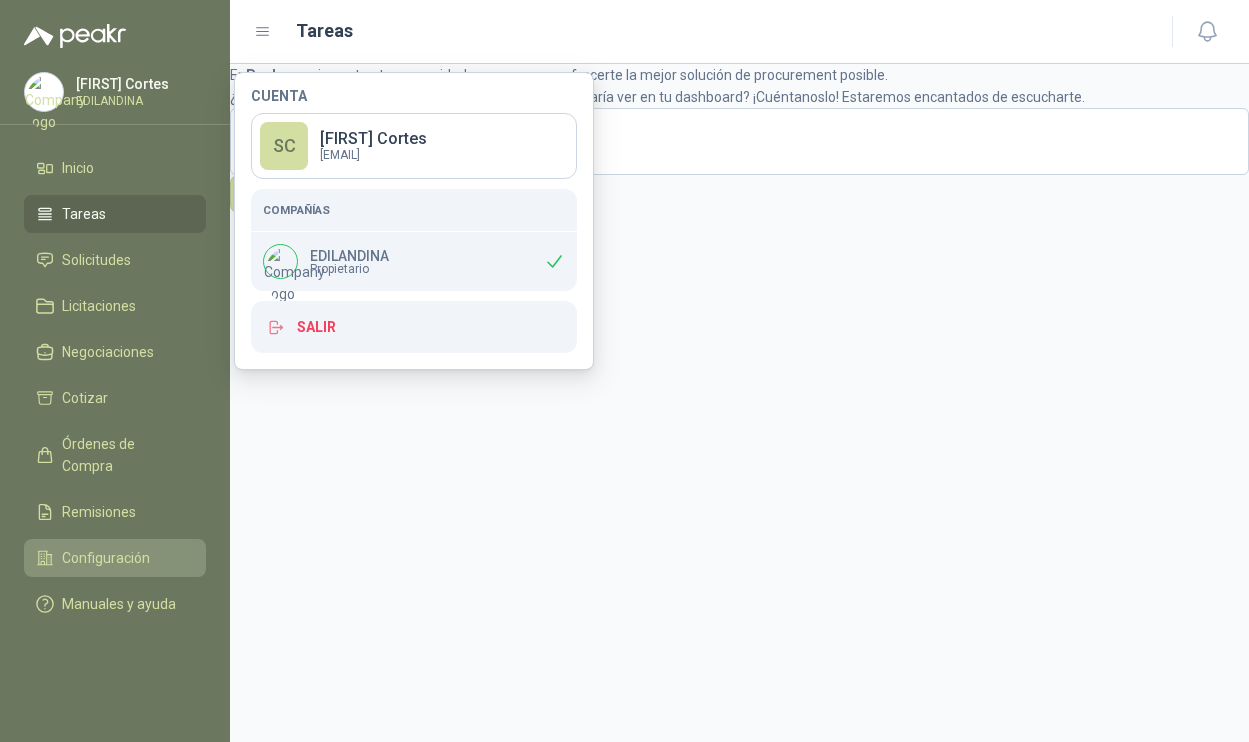 click on "Configuración" at bounding box center [106, 558] 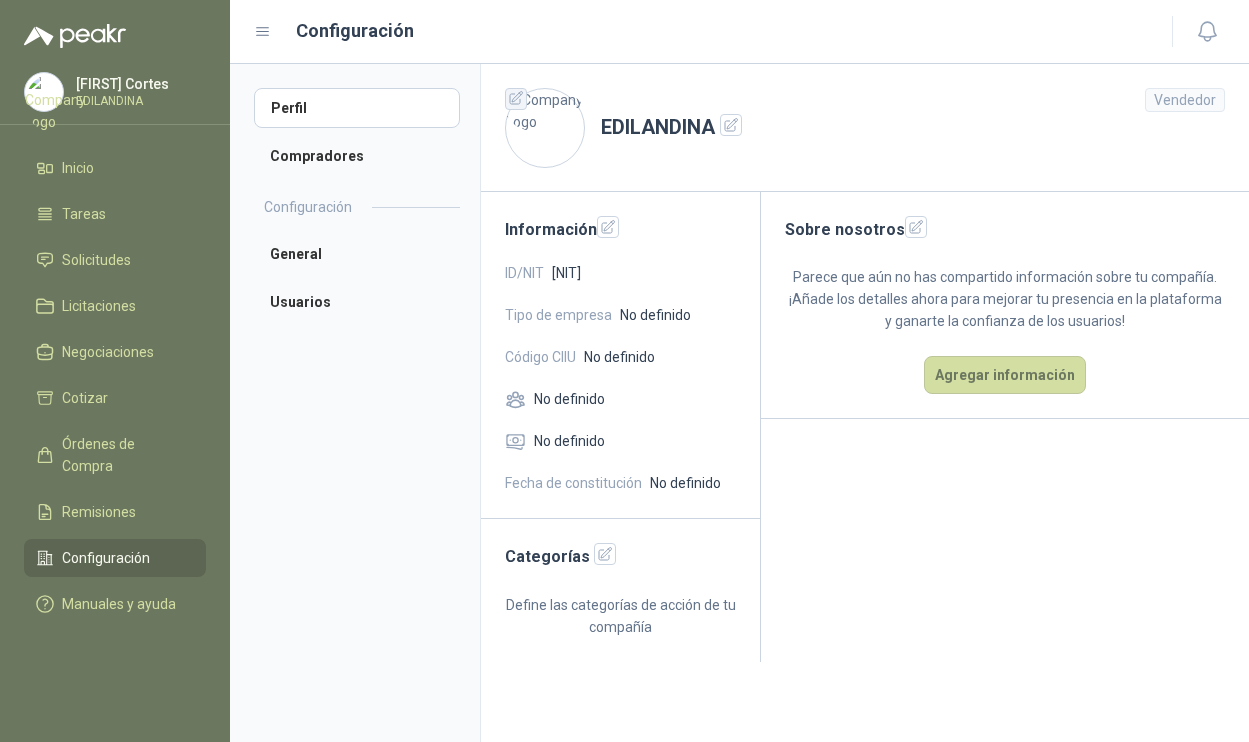 click at bounding box center [516, 98] 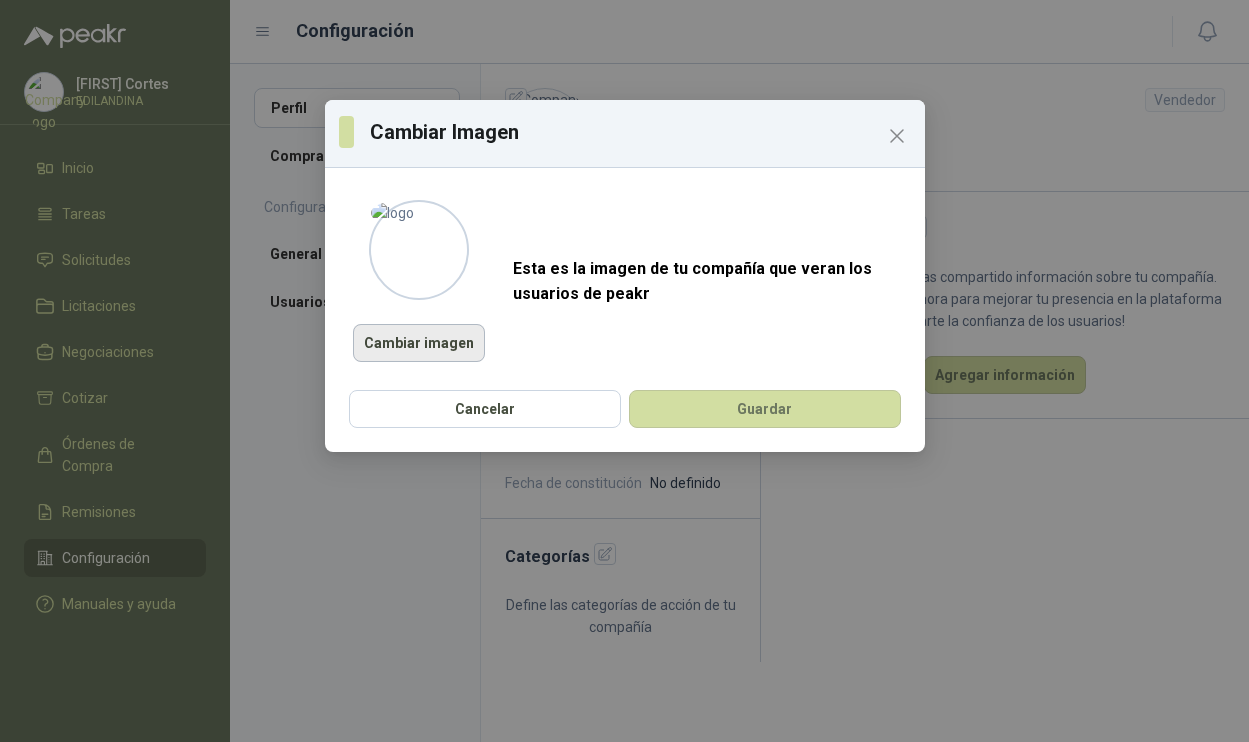 click on "Cambiar imagen" at bounding box center [419, 343] 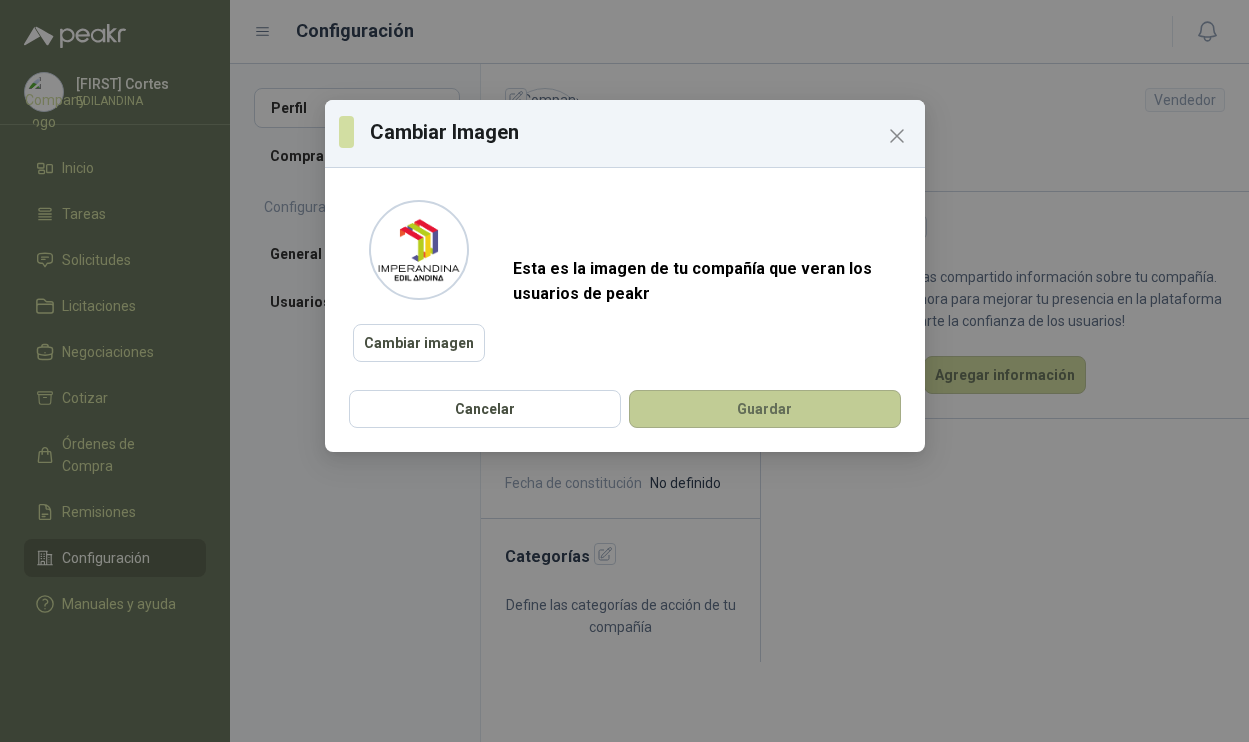 click on "Guardar" at bounding box center [765, 409] 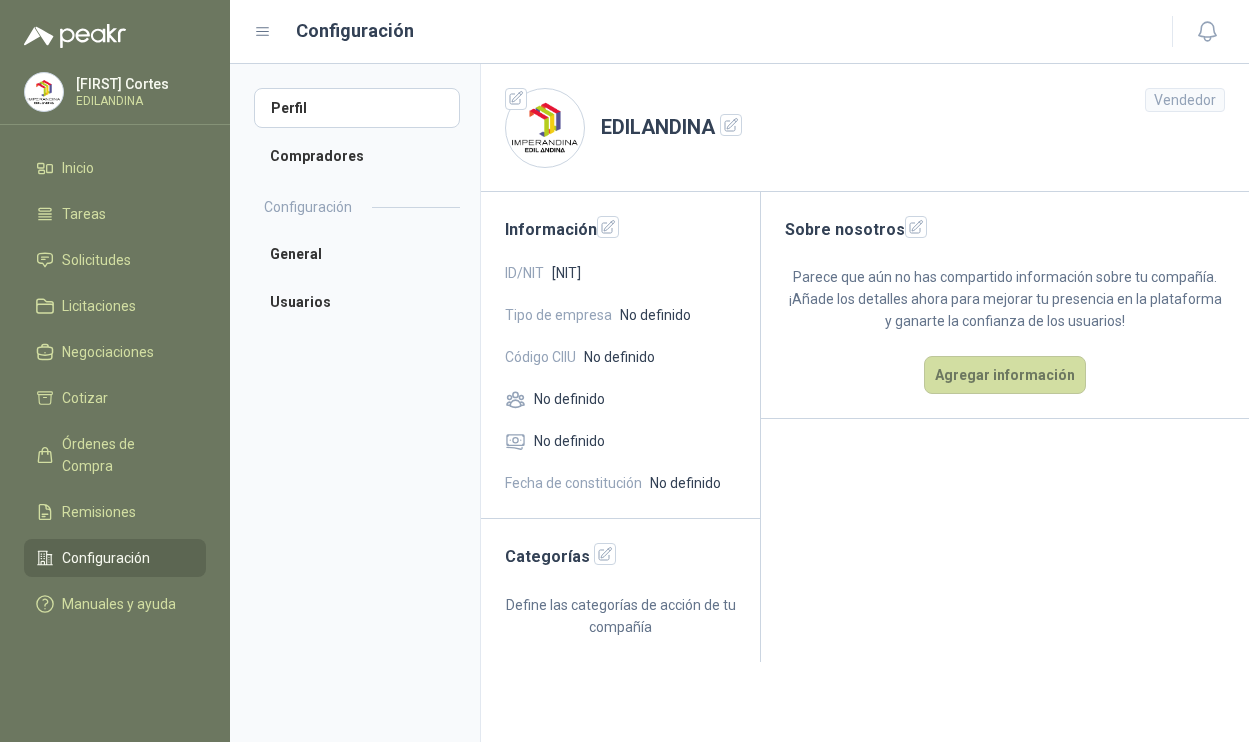 click on "No definido" at bounding box center (566, 273) 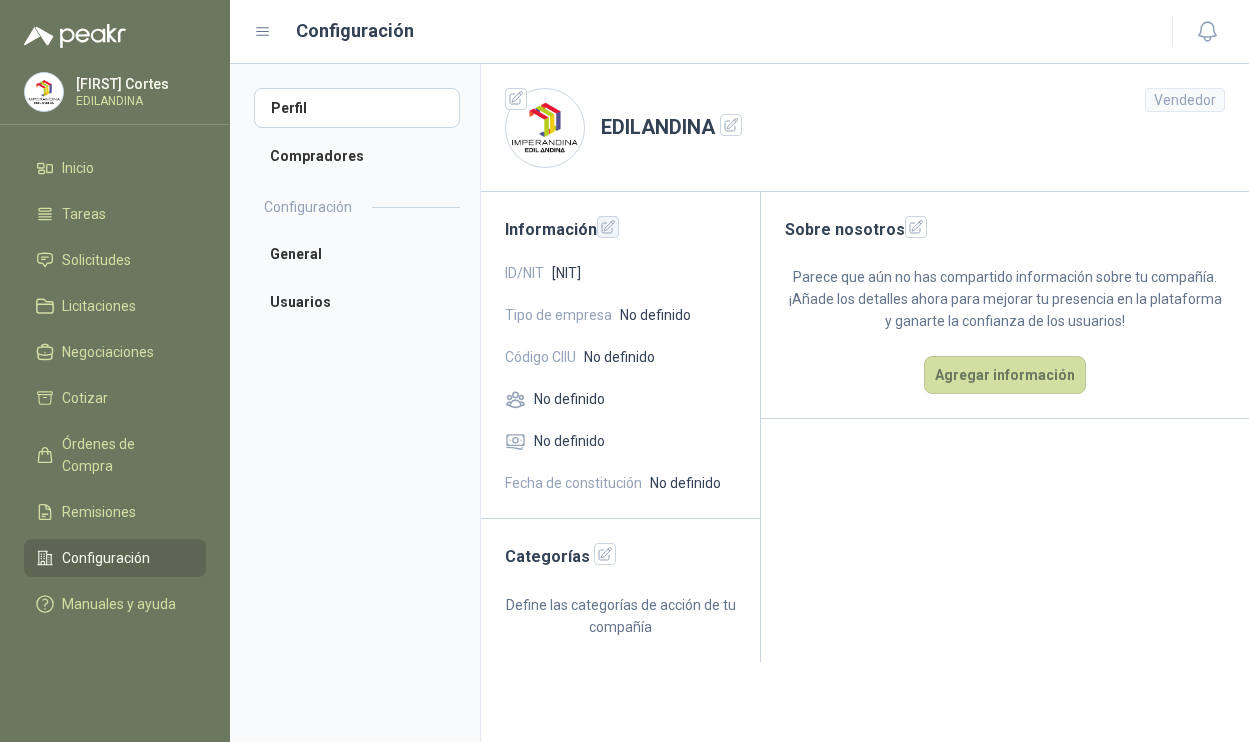click at bounding box center [608, 227] 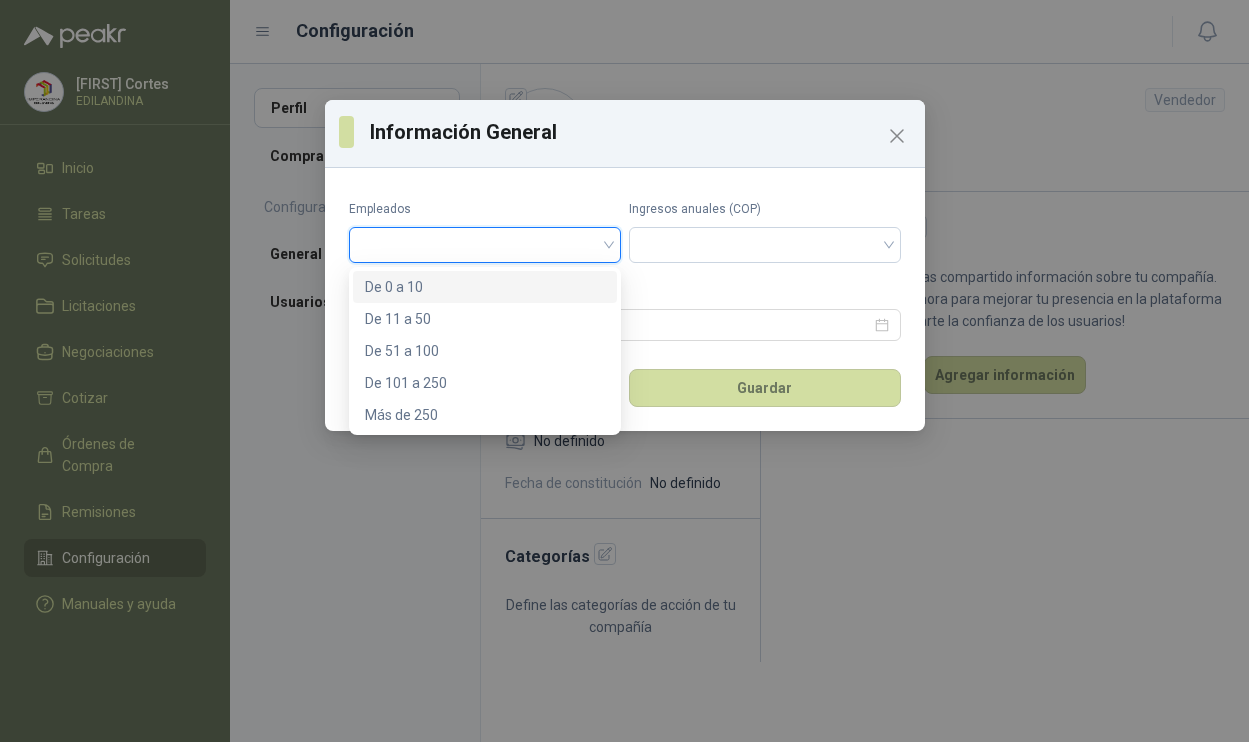 click at bounding box center [485, 243] 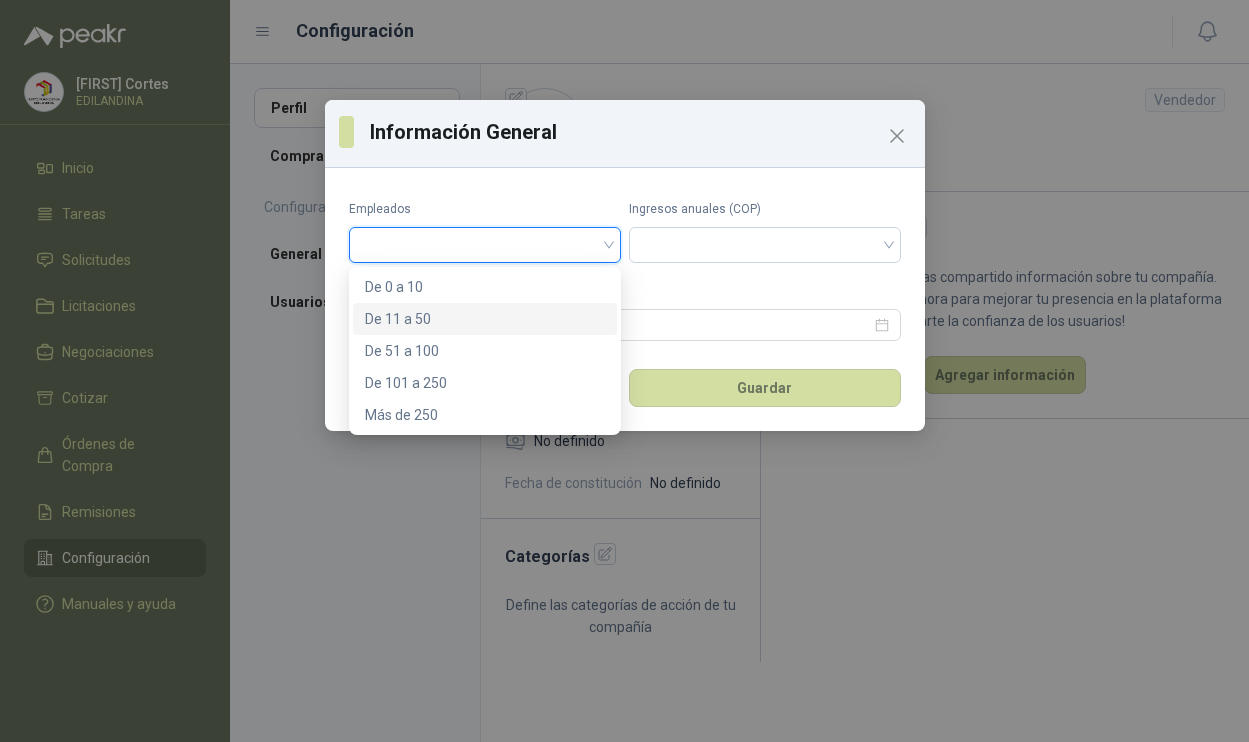click on "De 11 a 50" at bounding box center [485, 319] 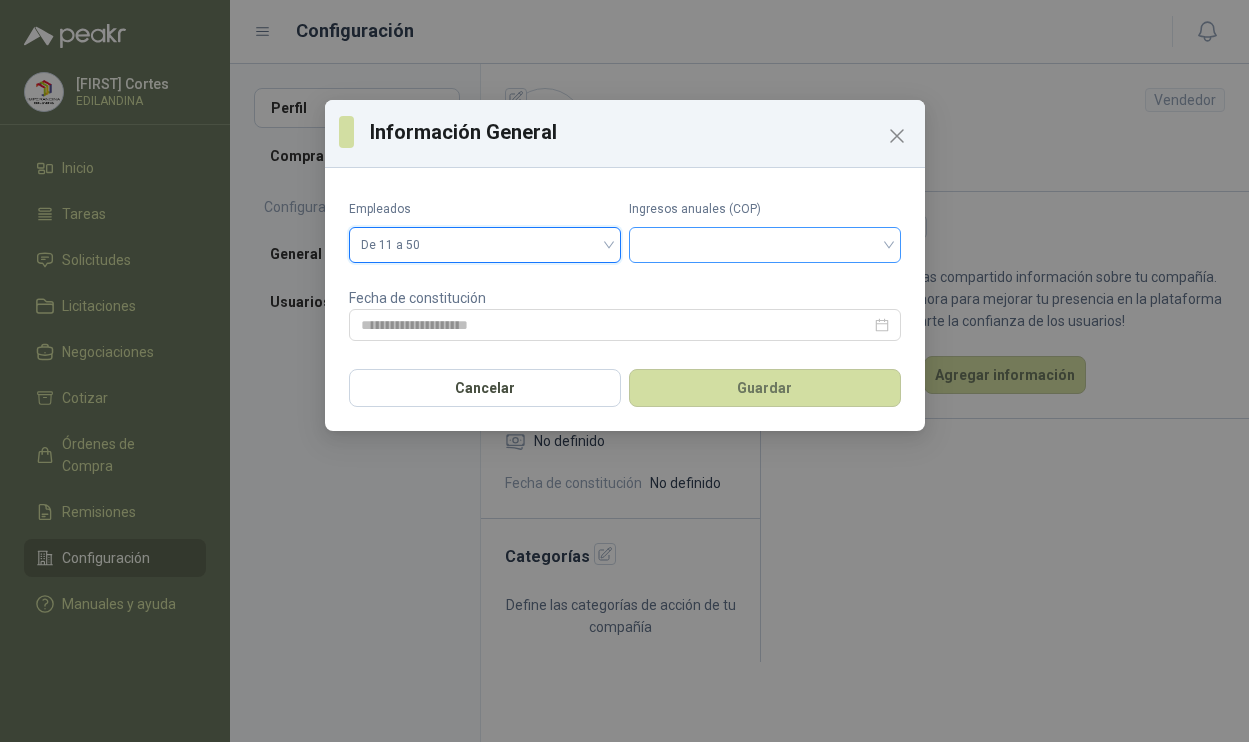 click at bounding box center [765, 243] 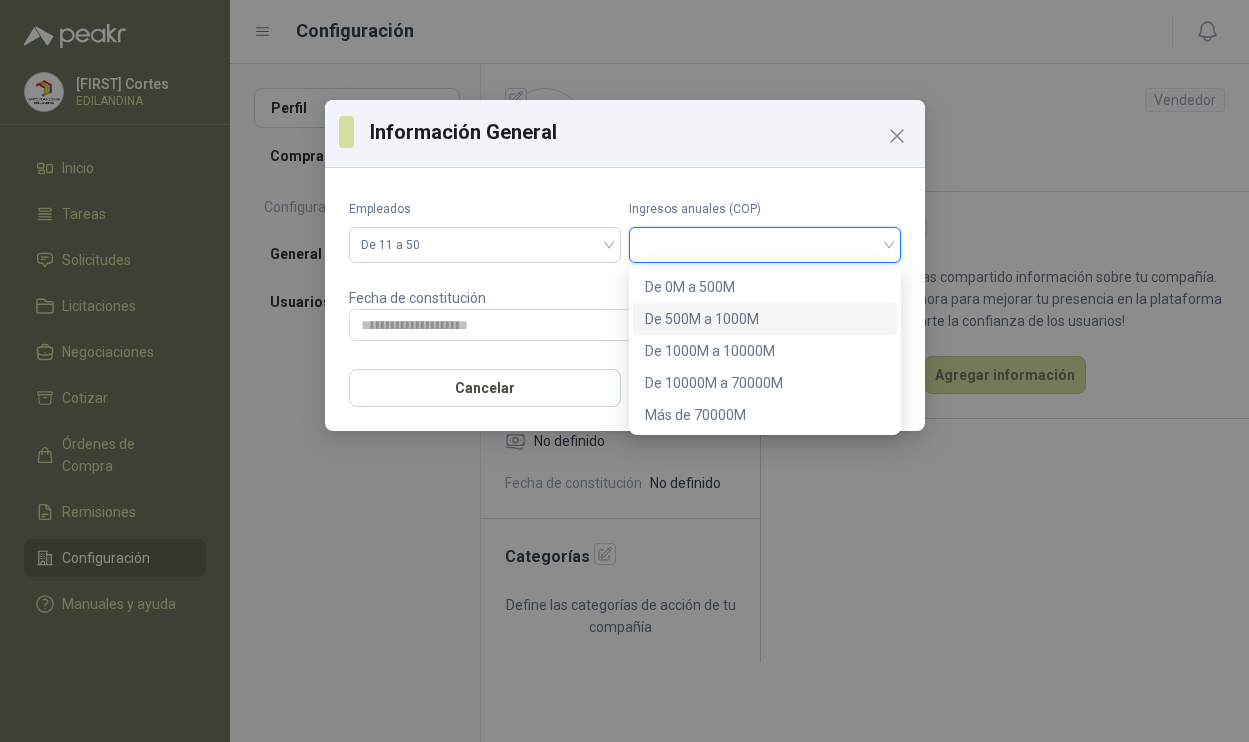 click on "De 500M a 1000M" at bounding box center (0, 0) 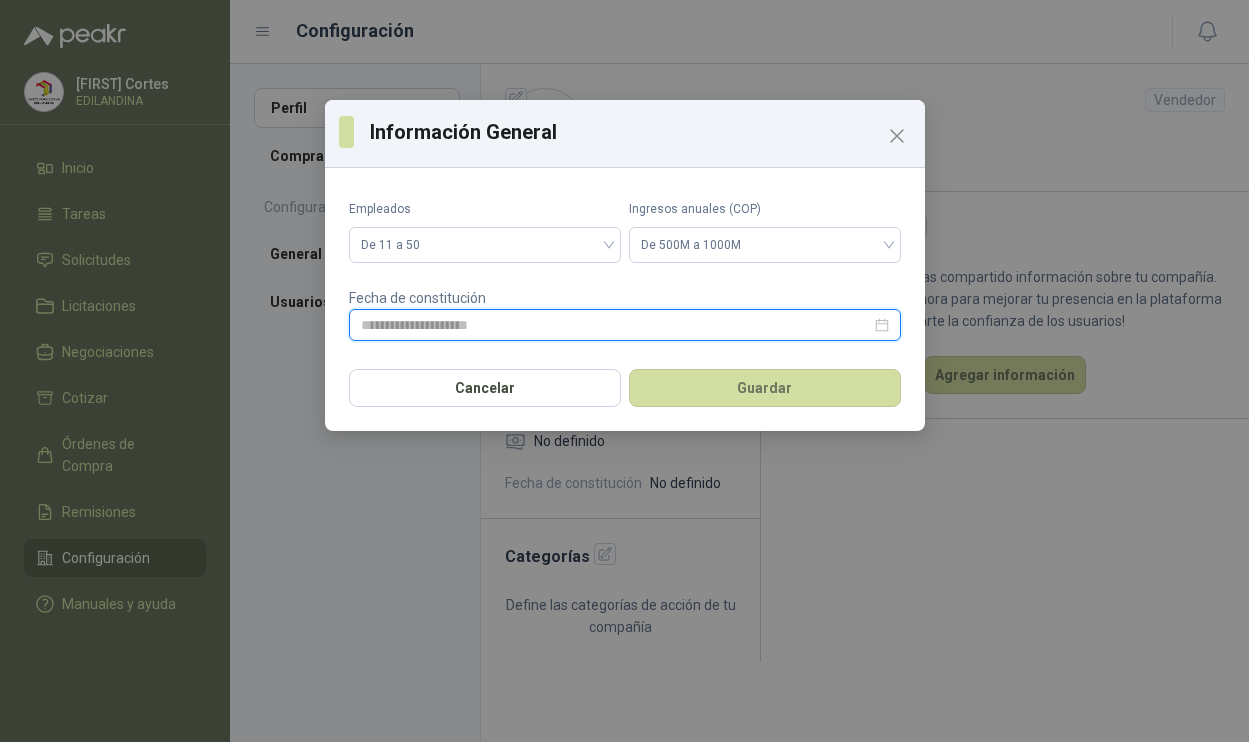 click at bounding box center (616, 325) 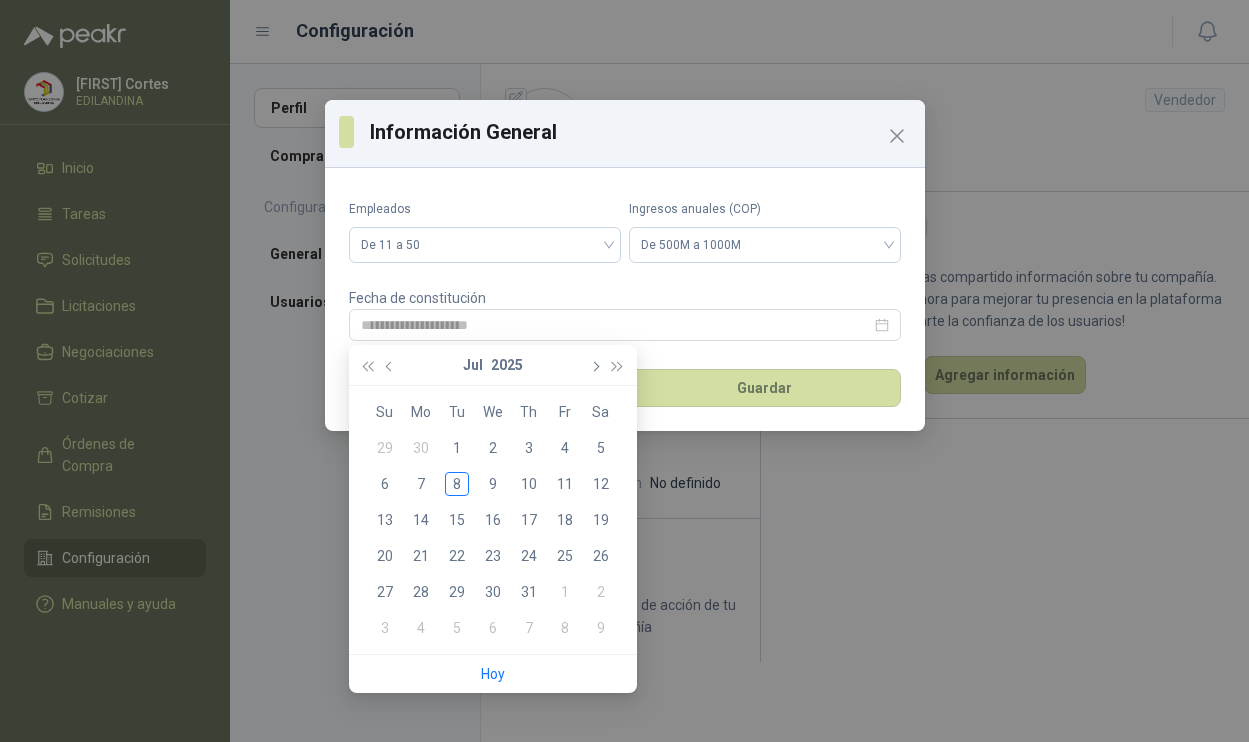 click at bounding box center (595, 366) 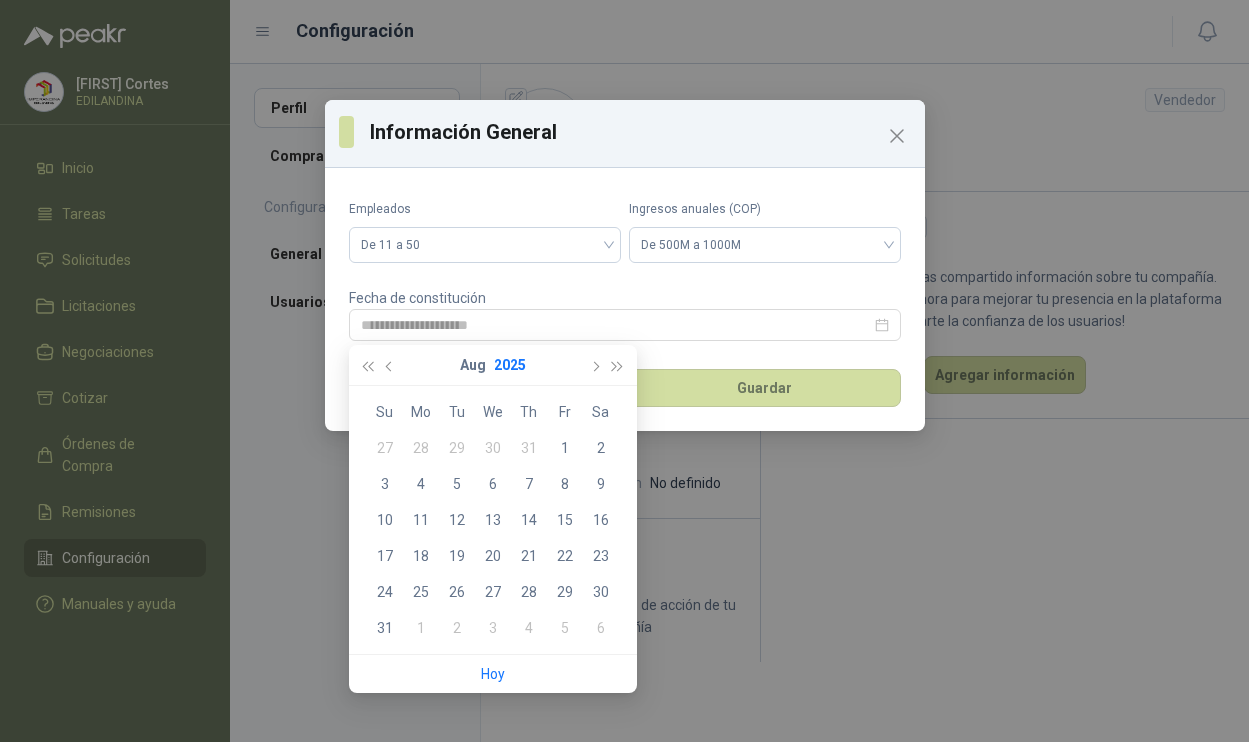 click on "2025" at bounding box center [510, 365] 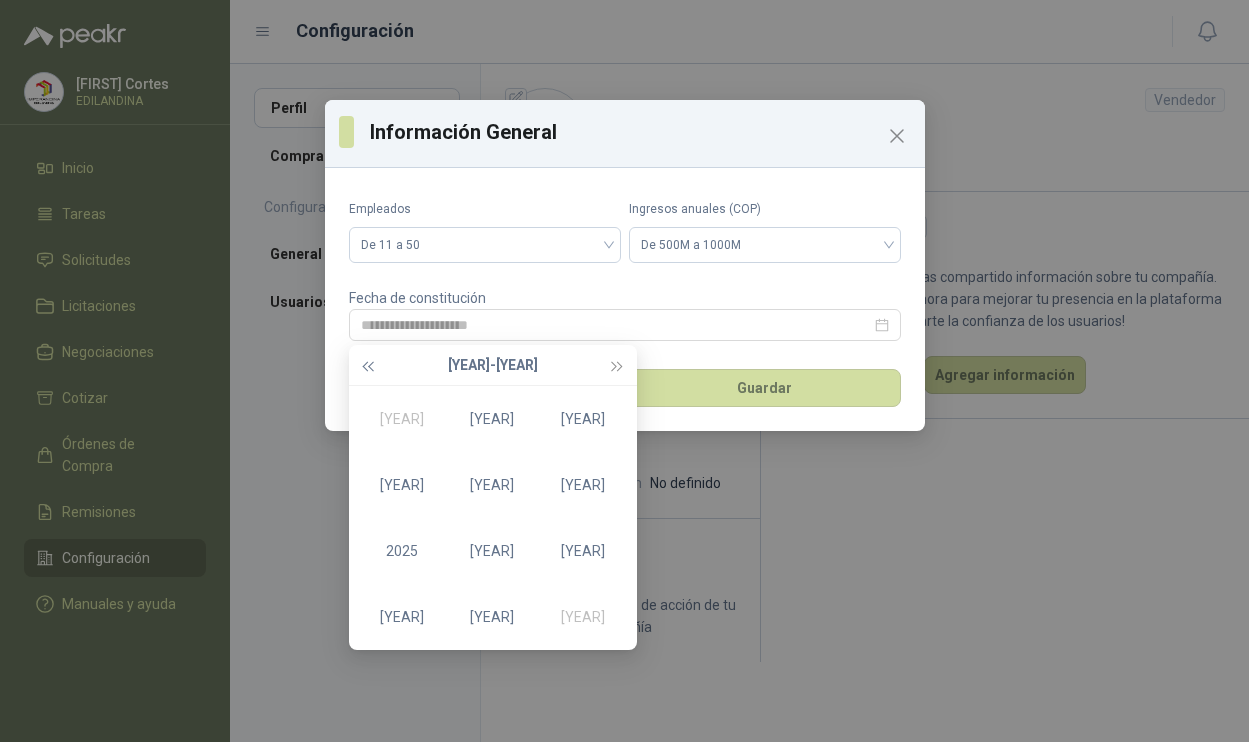 click at bounding box center (368, 366) 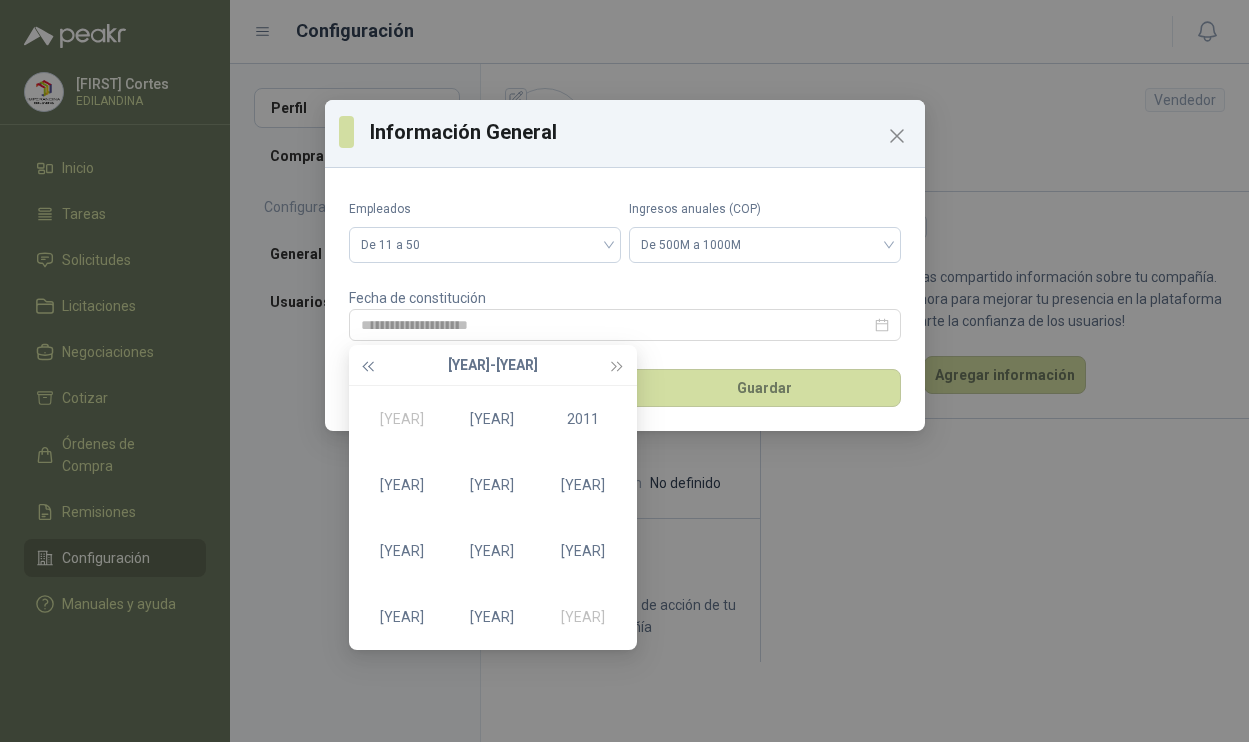 click at bounding box center [368, 366] 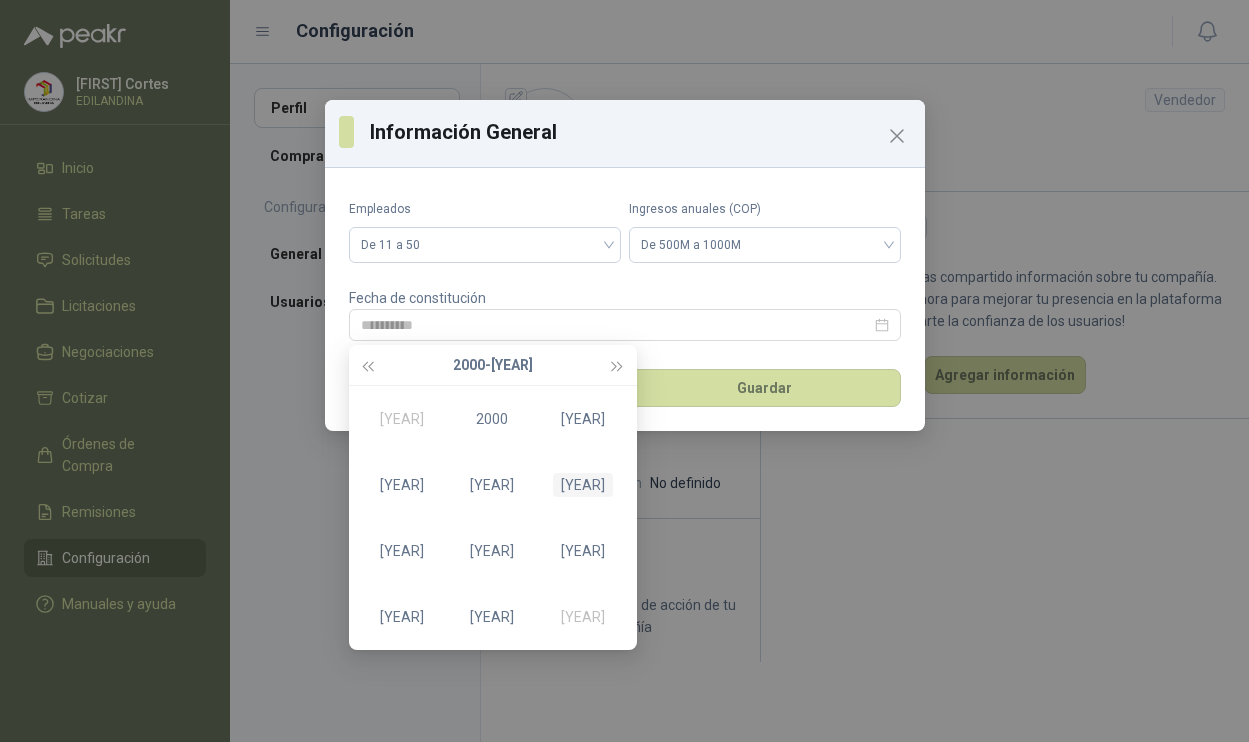 click on "[YEAR]" at bounding box center (583, 485) 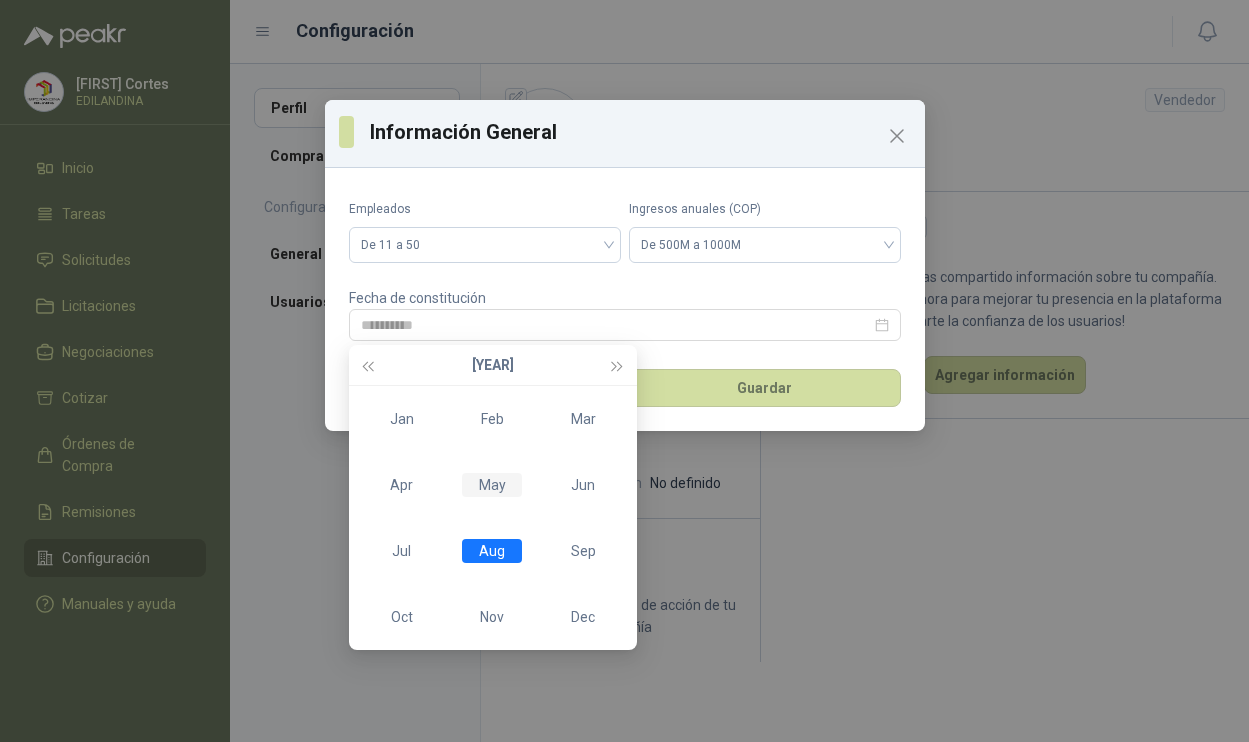 click on "May" at bounding box center (492, 485) 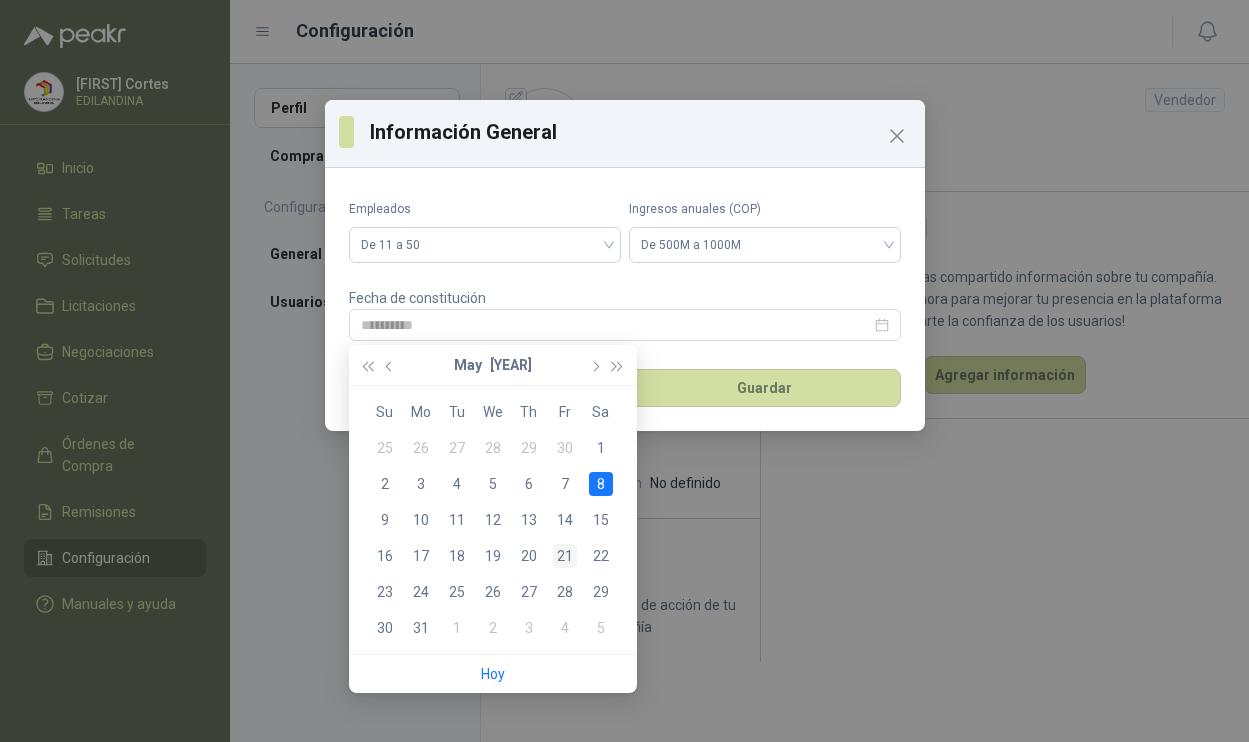 click on "21" at bounding box center (565, 556) 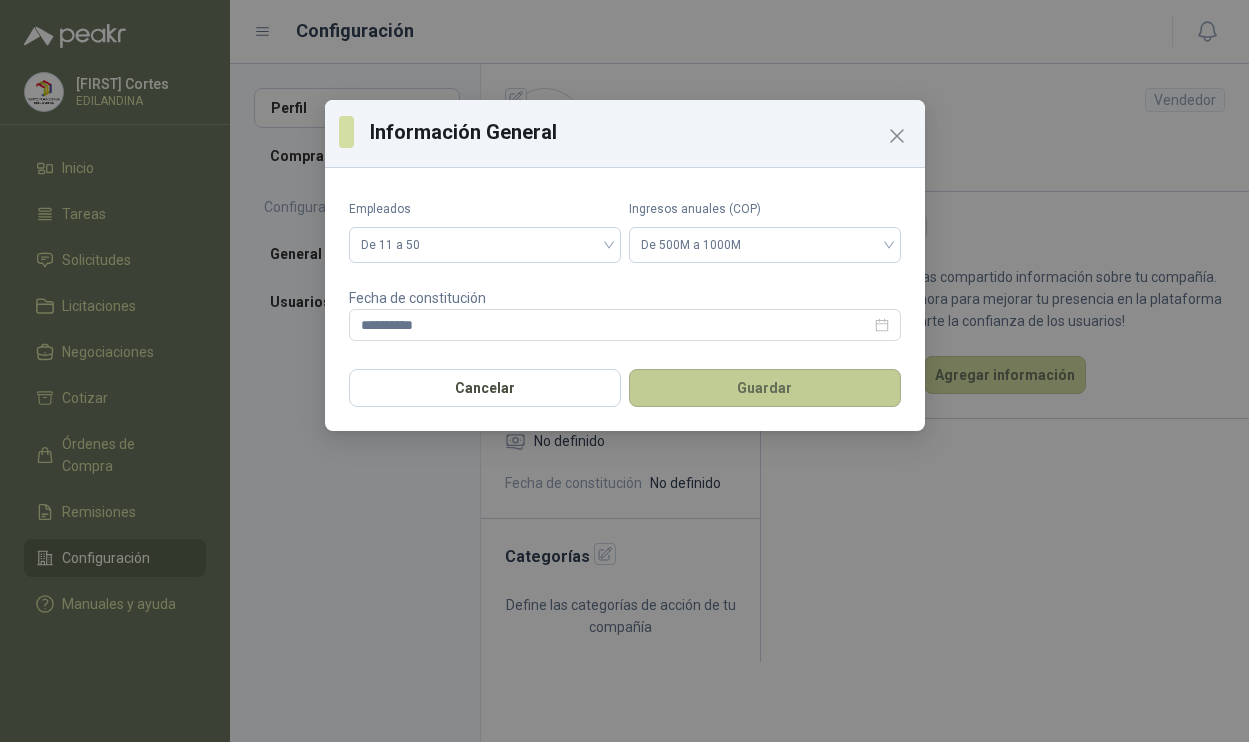 click on "Guardar" at bounding box center [765, 388] 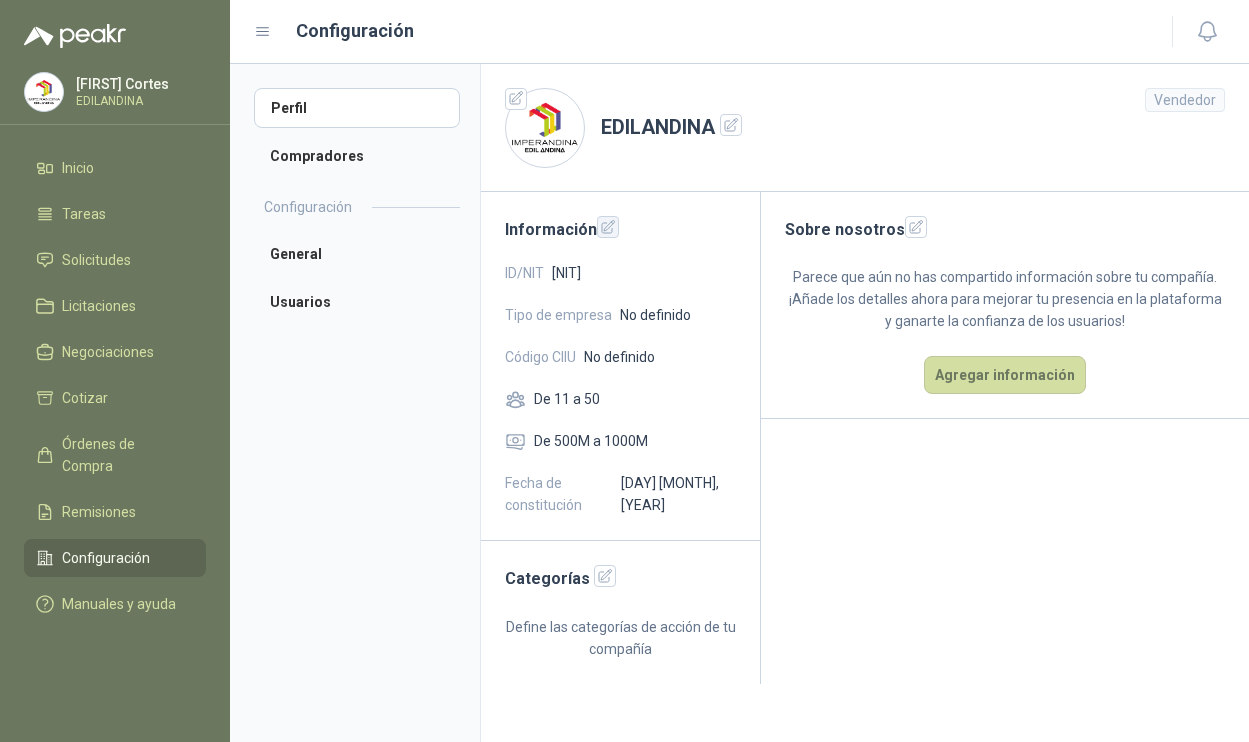 click at bounding box center [608, 227] 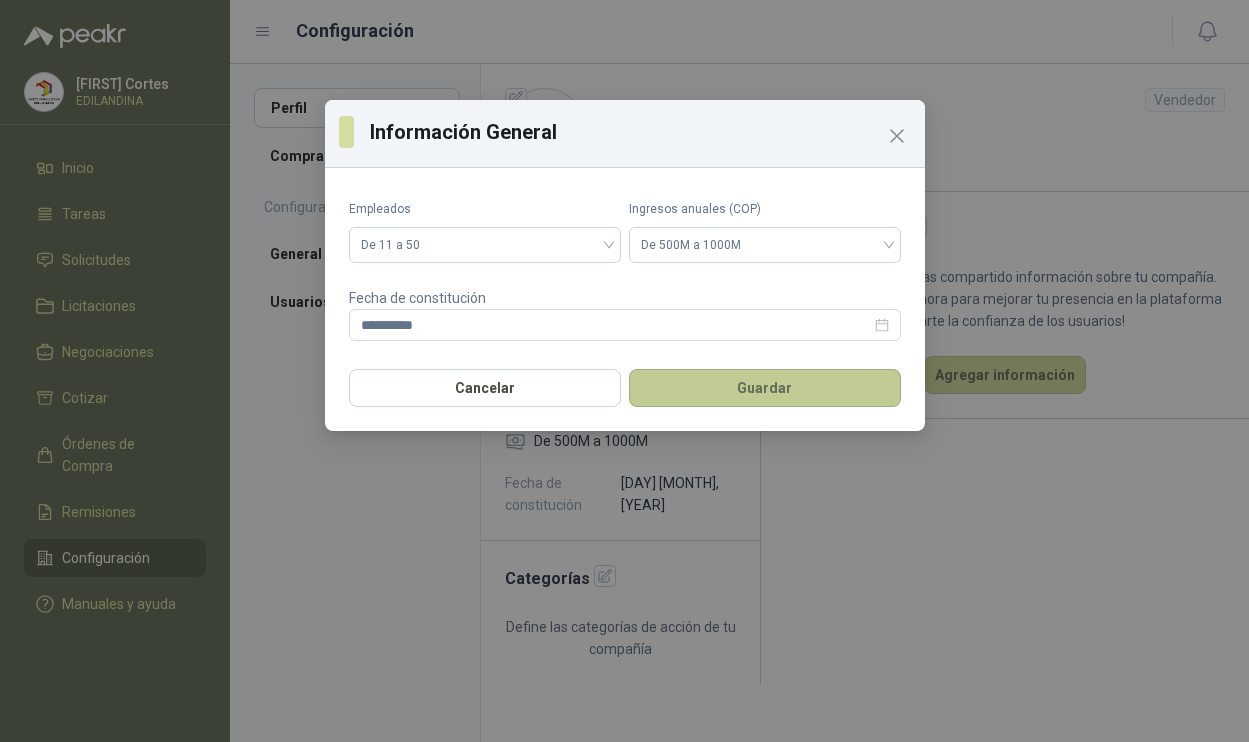 click on "Guardar" at bounding box center (765, 388) 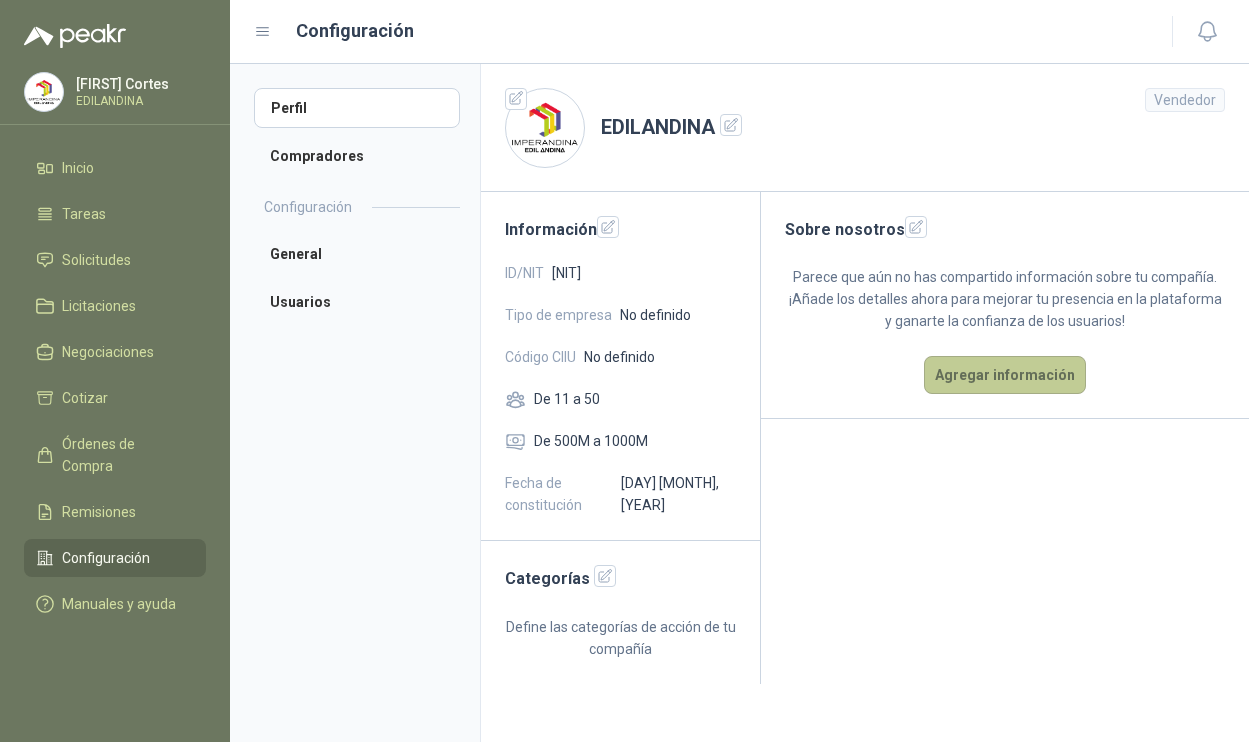 click on "Agregar información" at bounding box center (1005, 375) 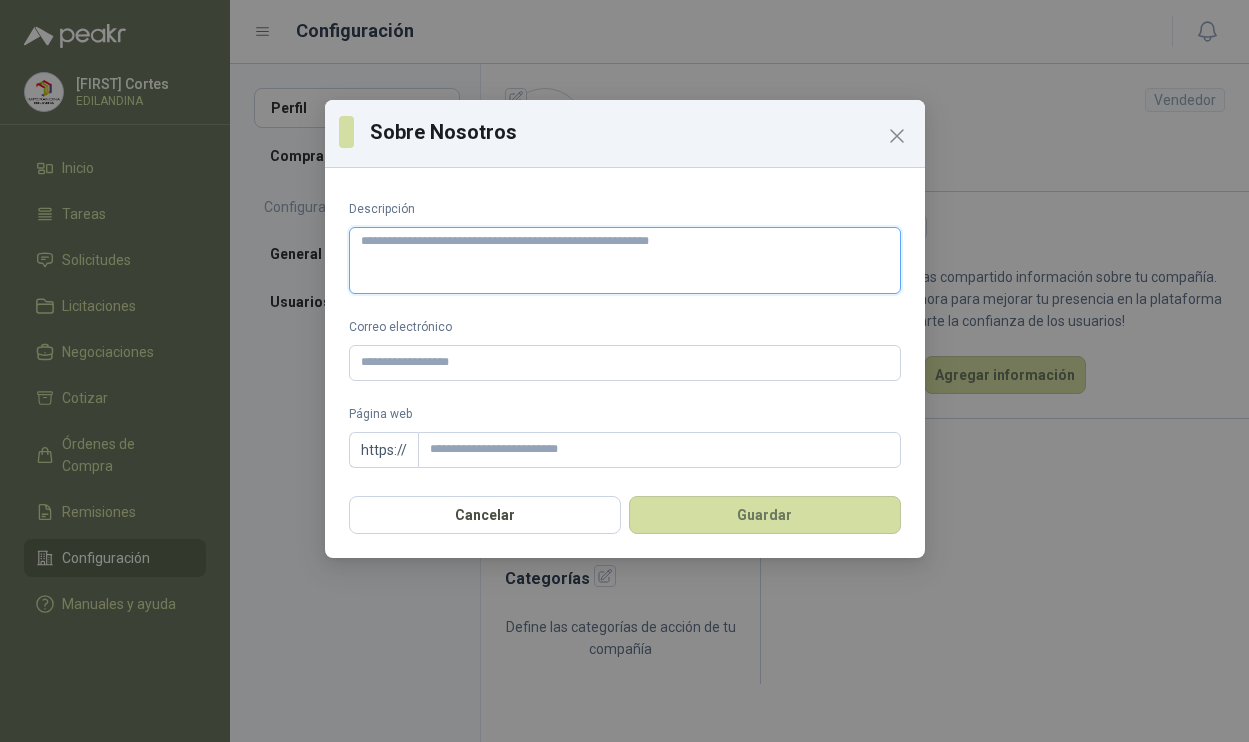 click on "Descripción" at bounding box center (625, 260) 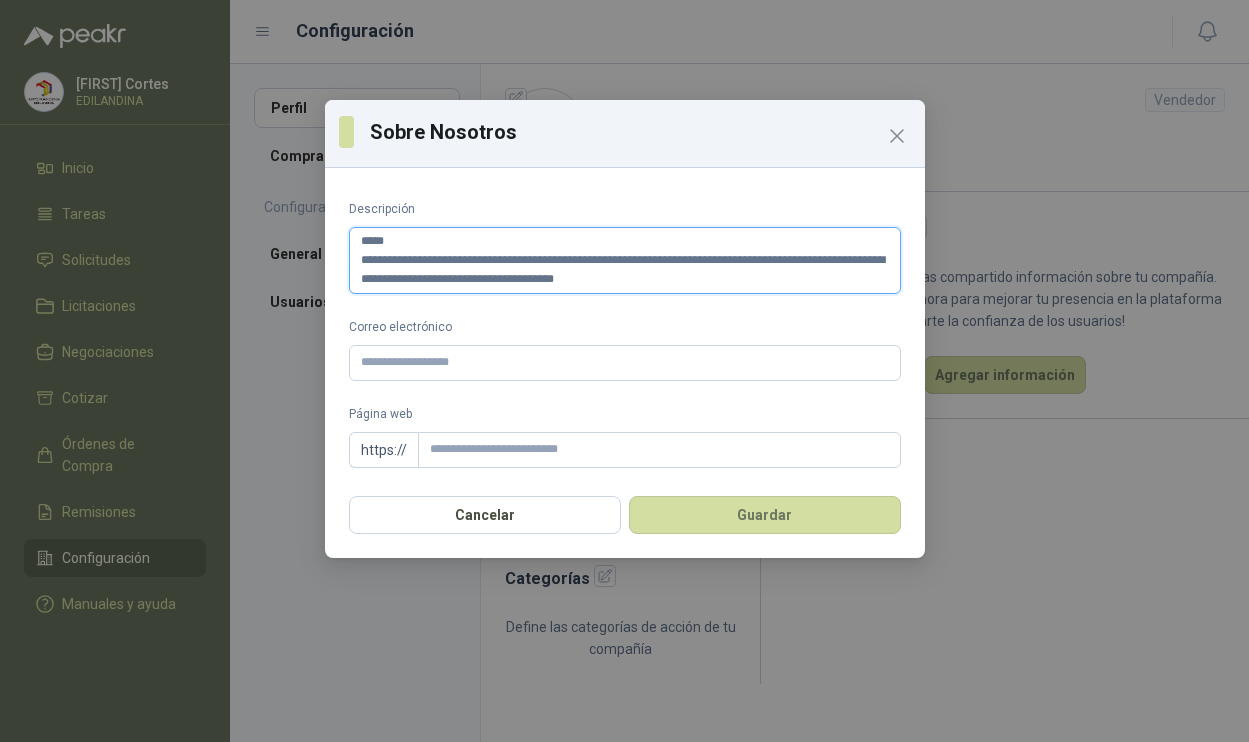 scroll, scrollTop: 11, scrollLeft: 0, axis: vertical 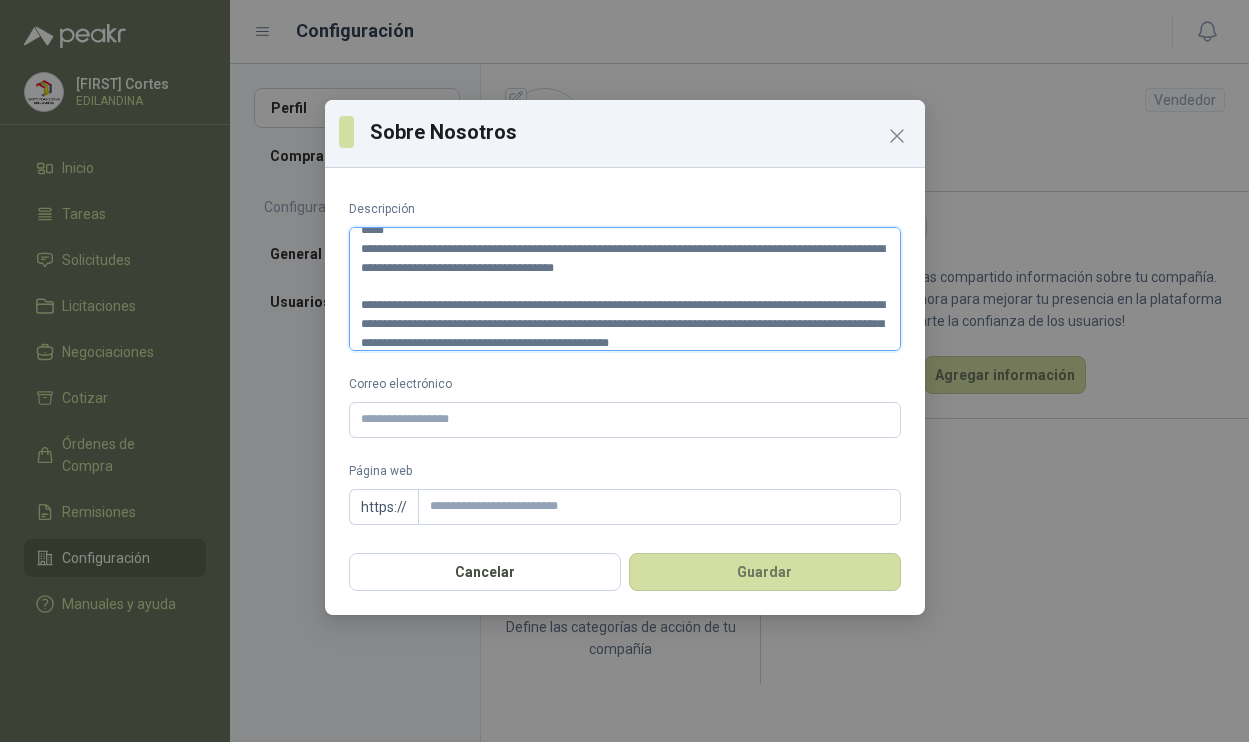 click on "[MASKED_DATA]
[MASKED_DATA]
[MASKED_DATA]" at bounding box center (625, 289) 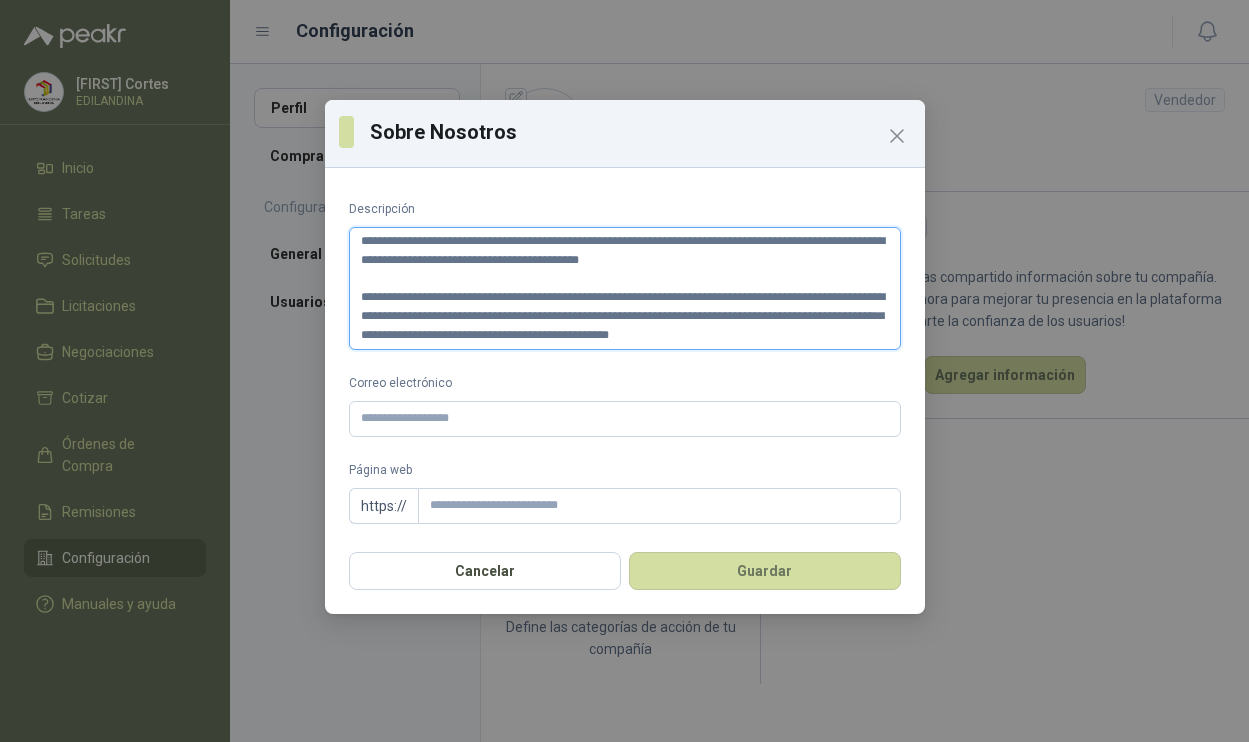 scroll, scrollTop: 0, scrollLeft: 0, axis: both 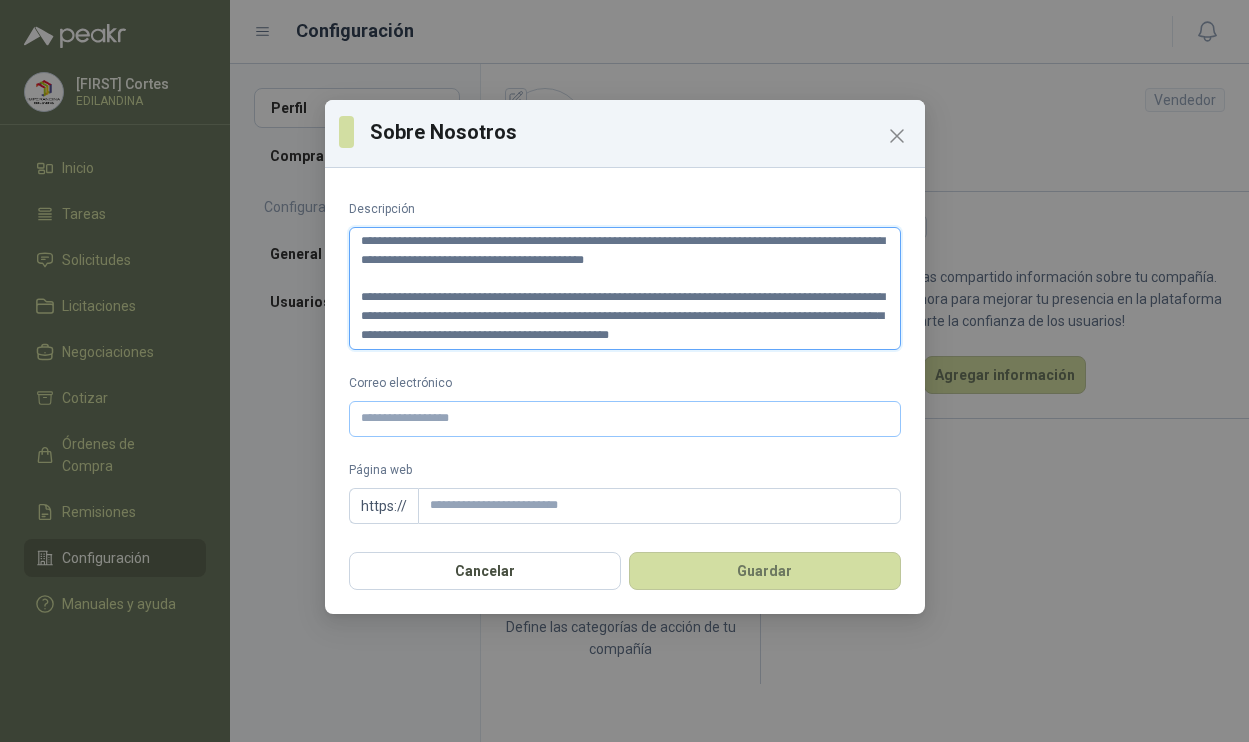 type on "**********" 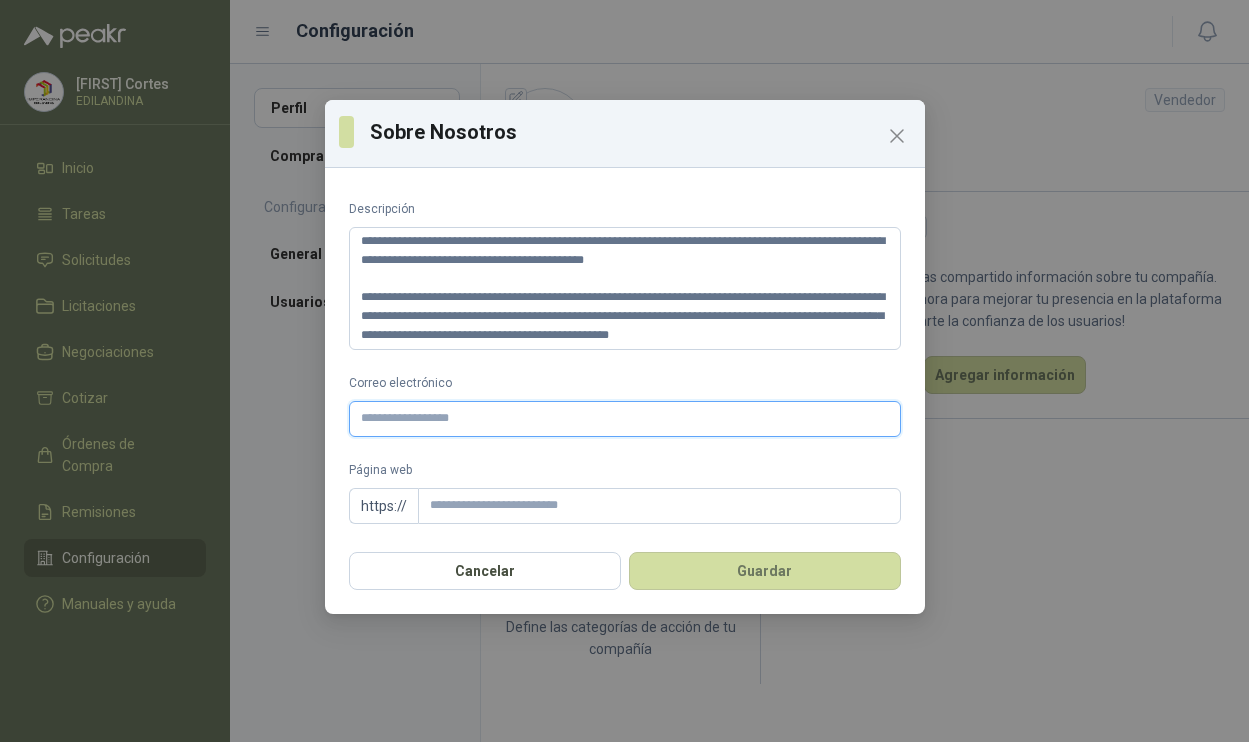 click on "Correo electrónico" at bounding box center [625, 419] 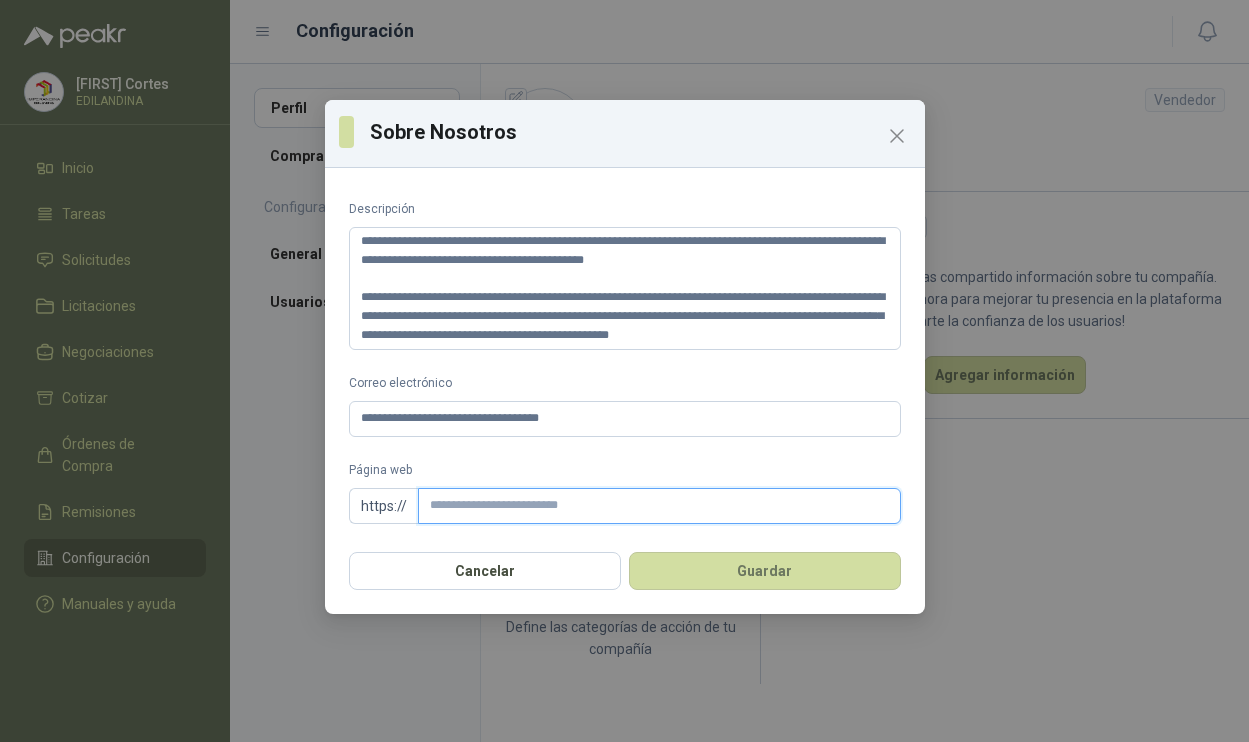 click on "Página web" at bounding box center [659, 506] 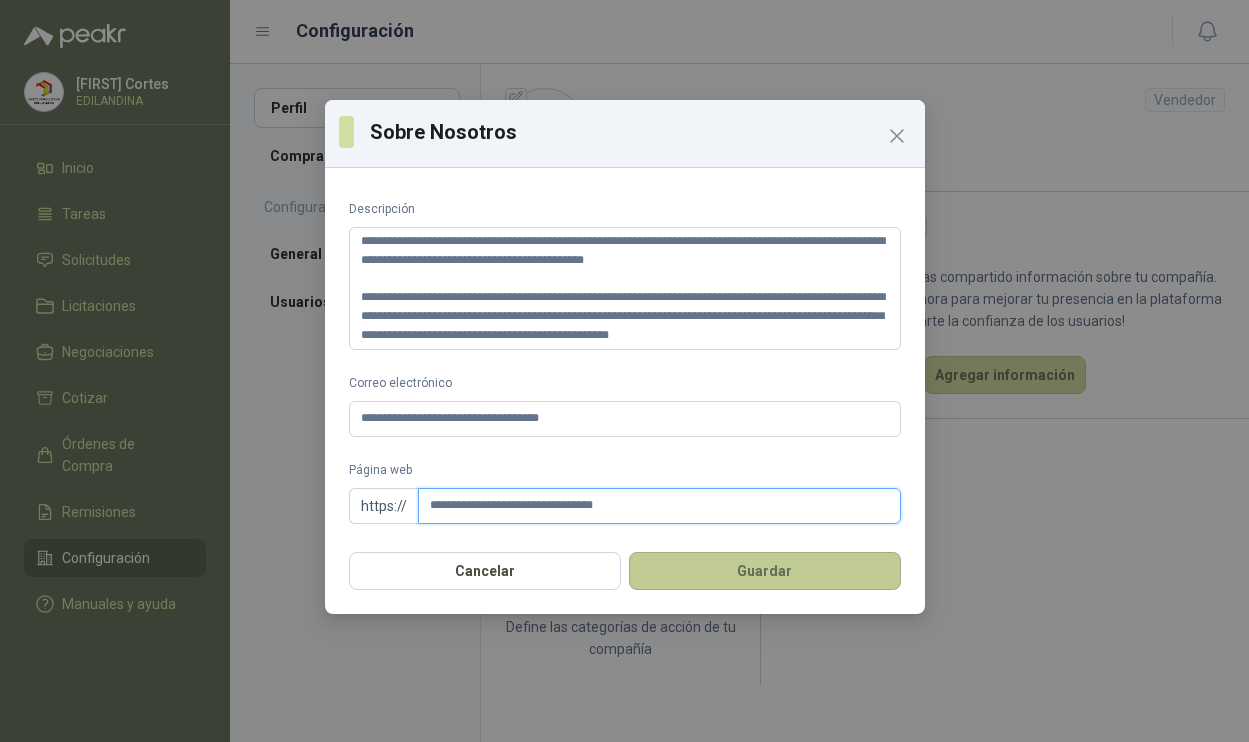 type on "**********" 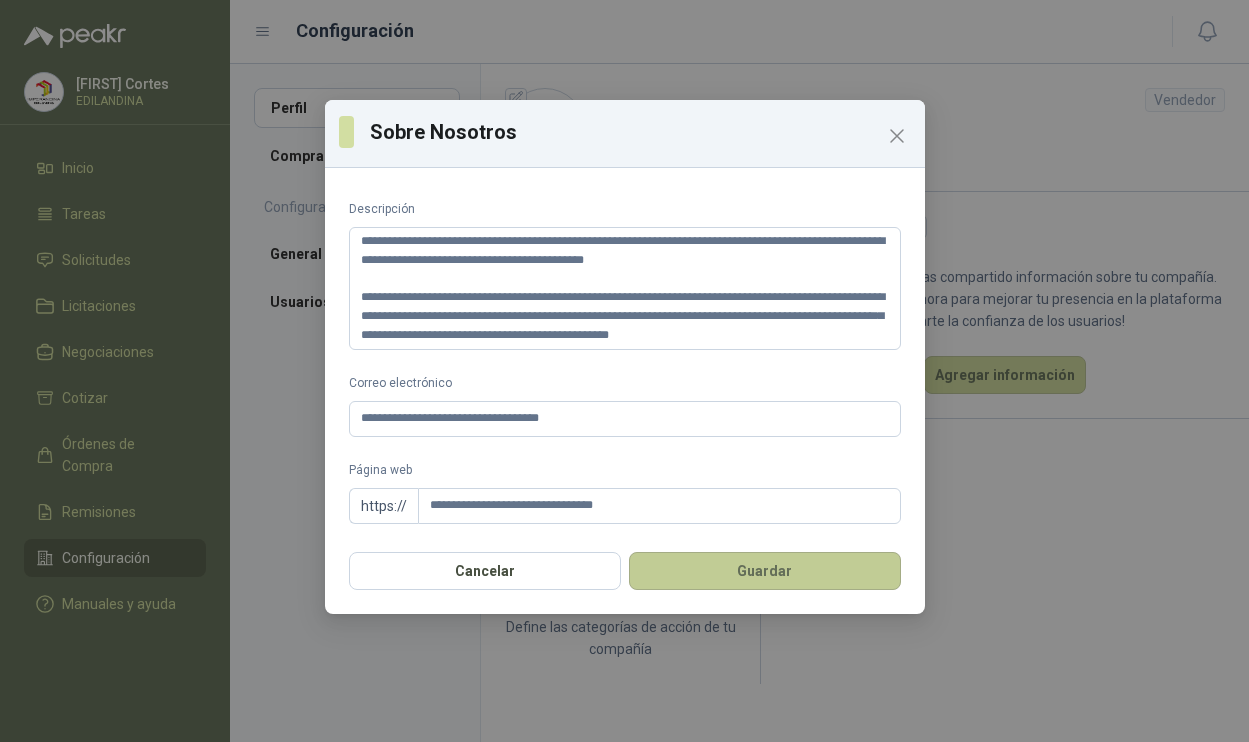 click on "Guardar" at bounding box center (765, 571) 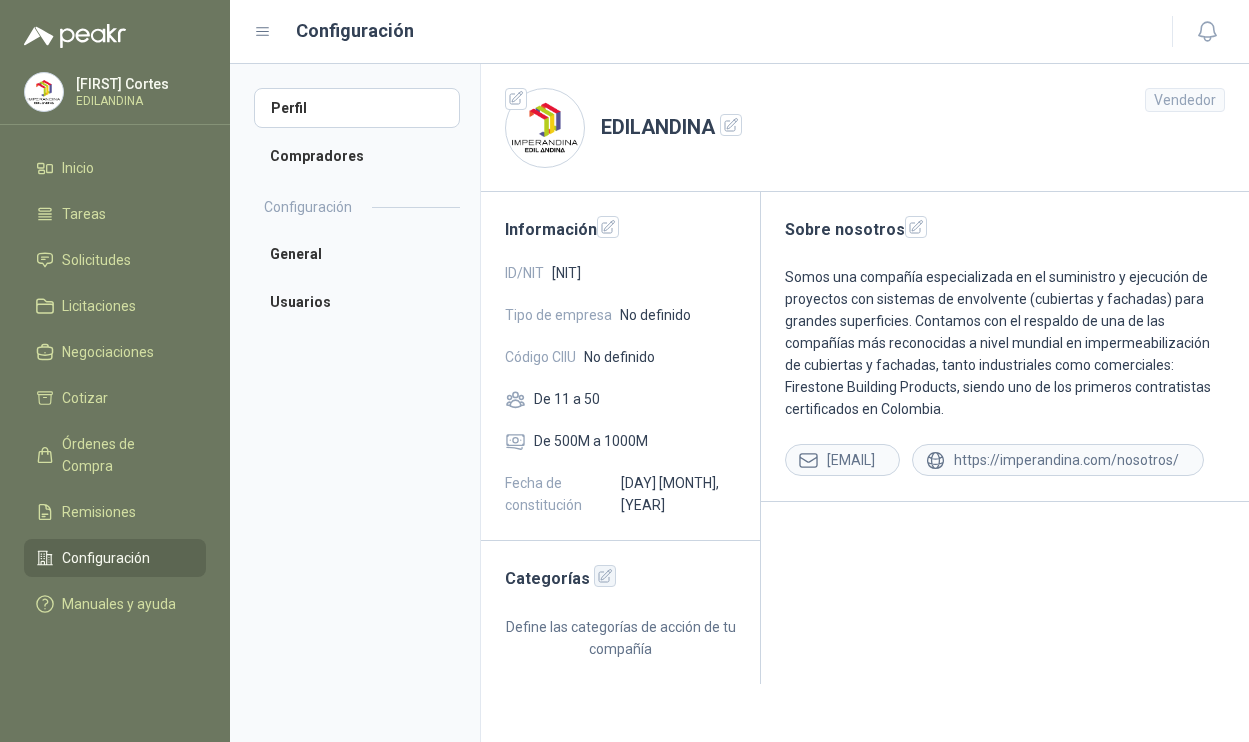 click at bounding box center [605, 576] 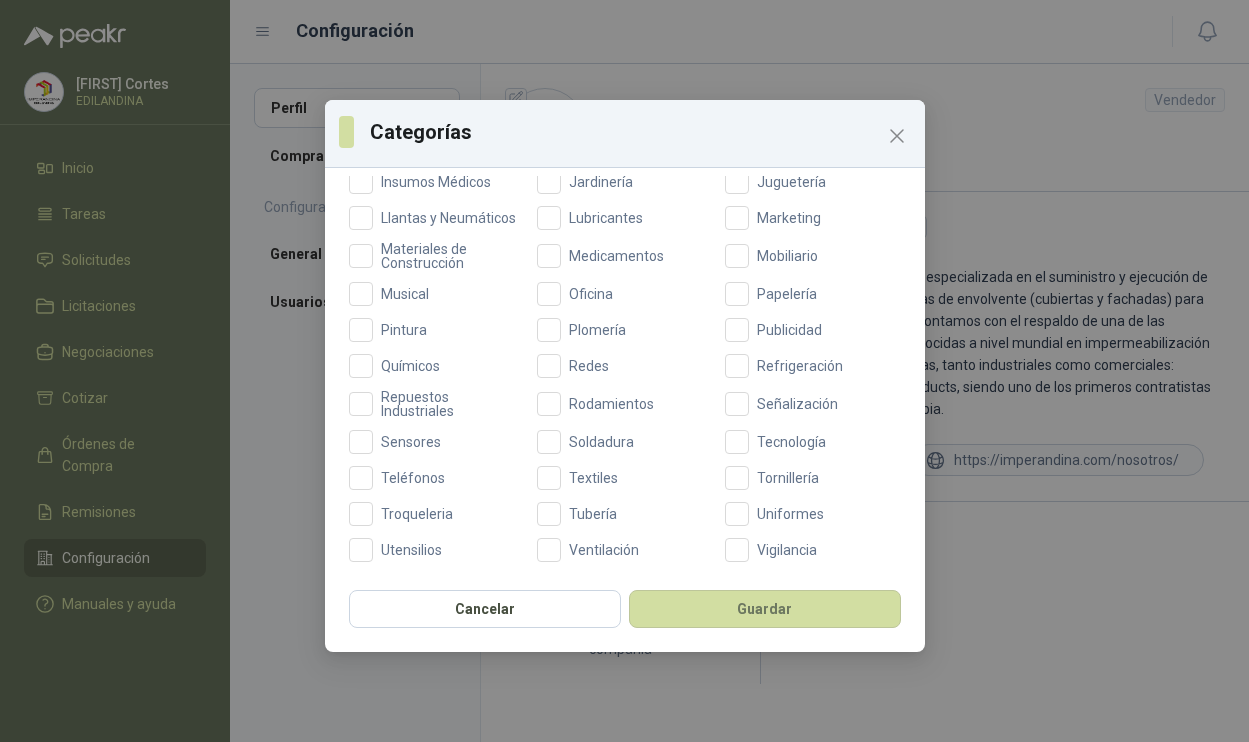 scroll, scrollTop: 657, scrollLeft: 0, axis: vertical 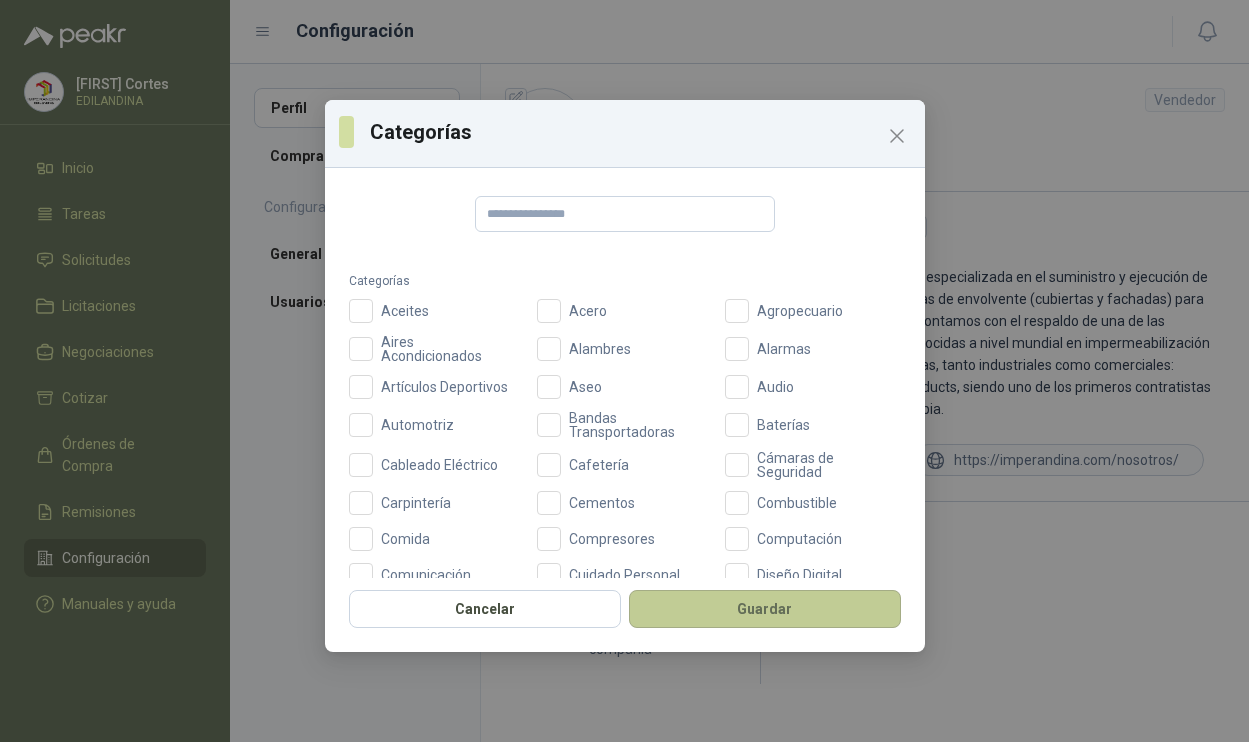 click on "Guardar" at bounding box center (765, 609) 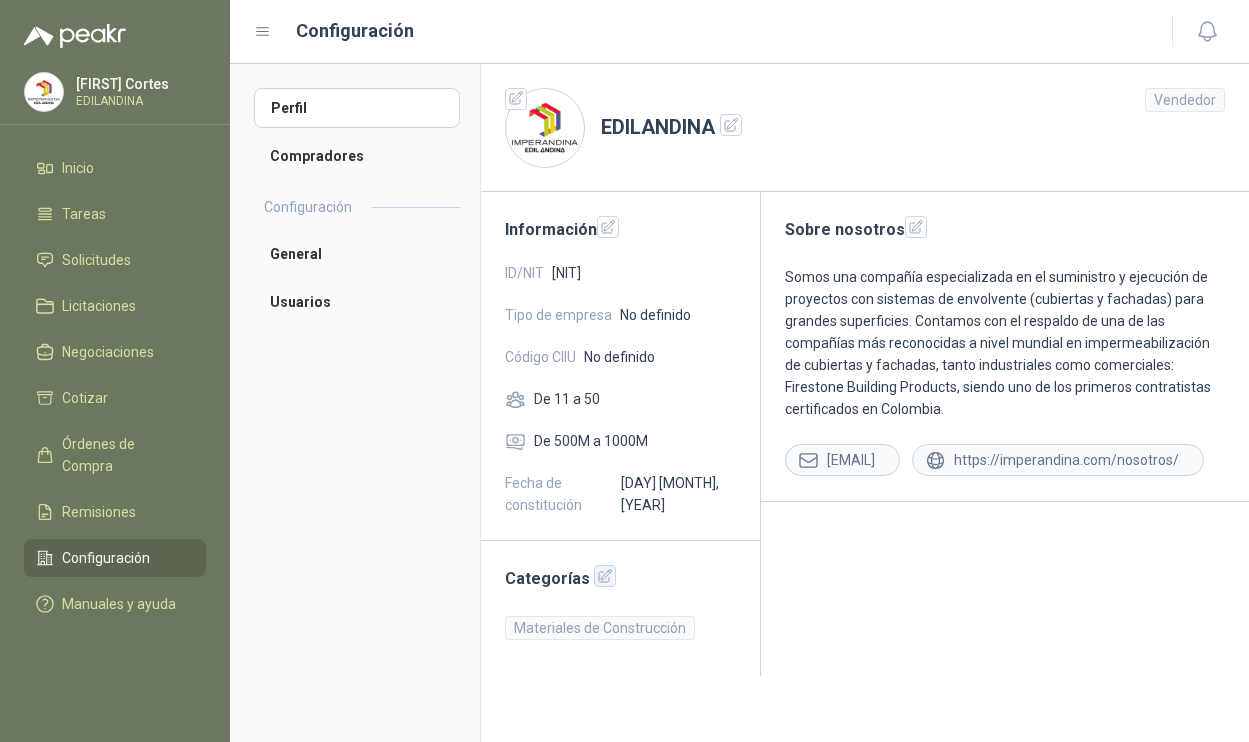 click at bounding box center [605, 576] 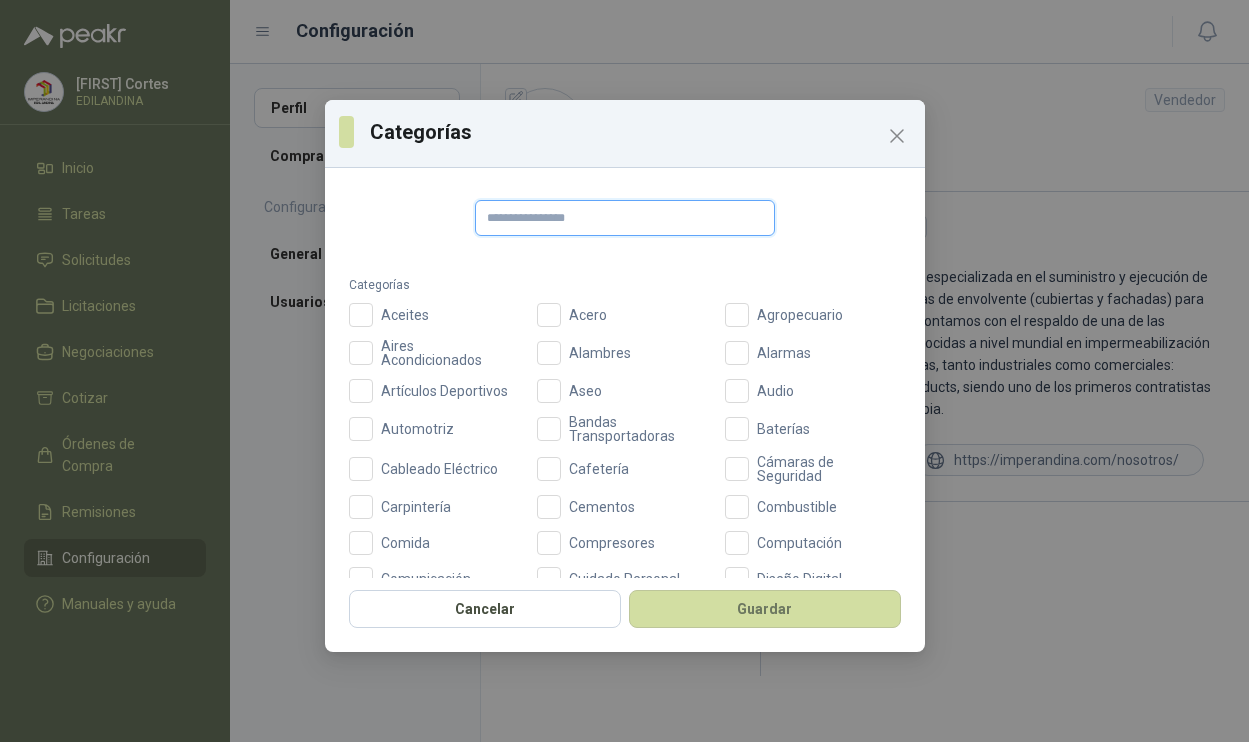 click at bounding box center [625, 218] 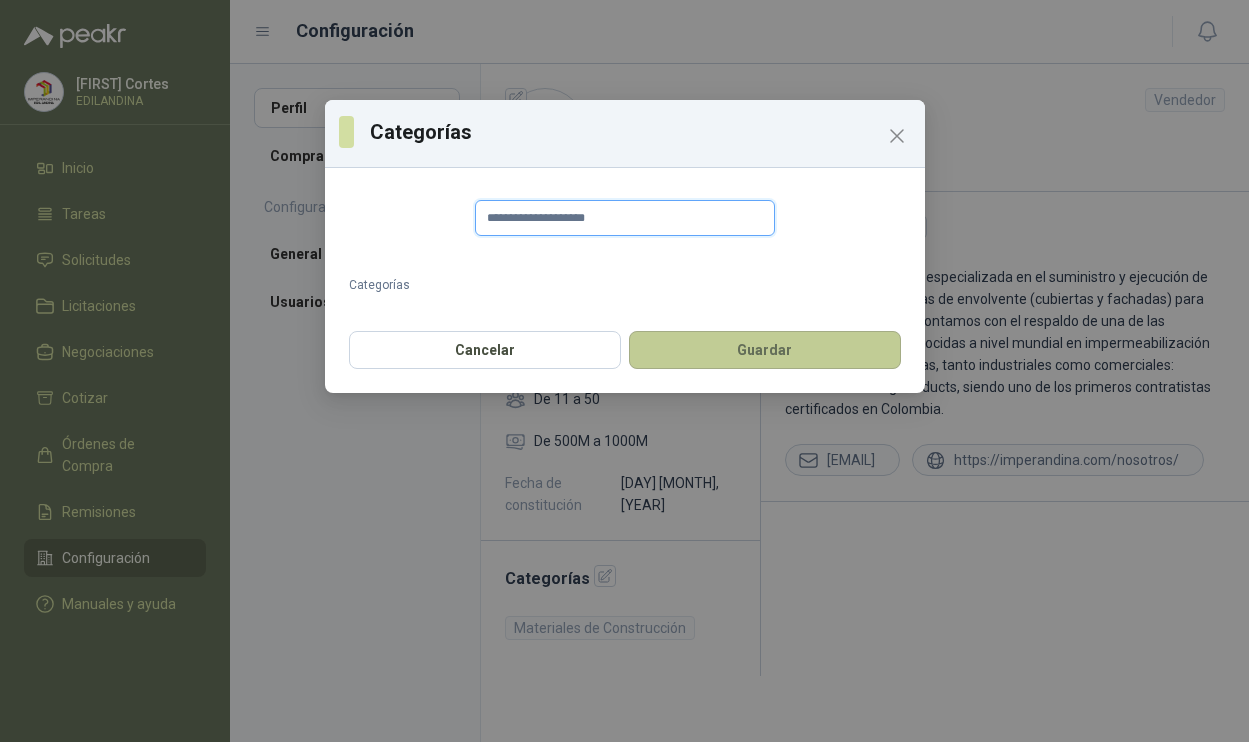 type on "**********" 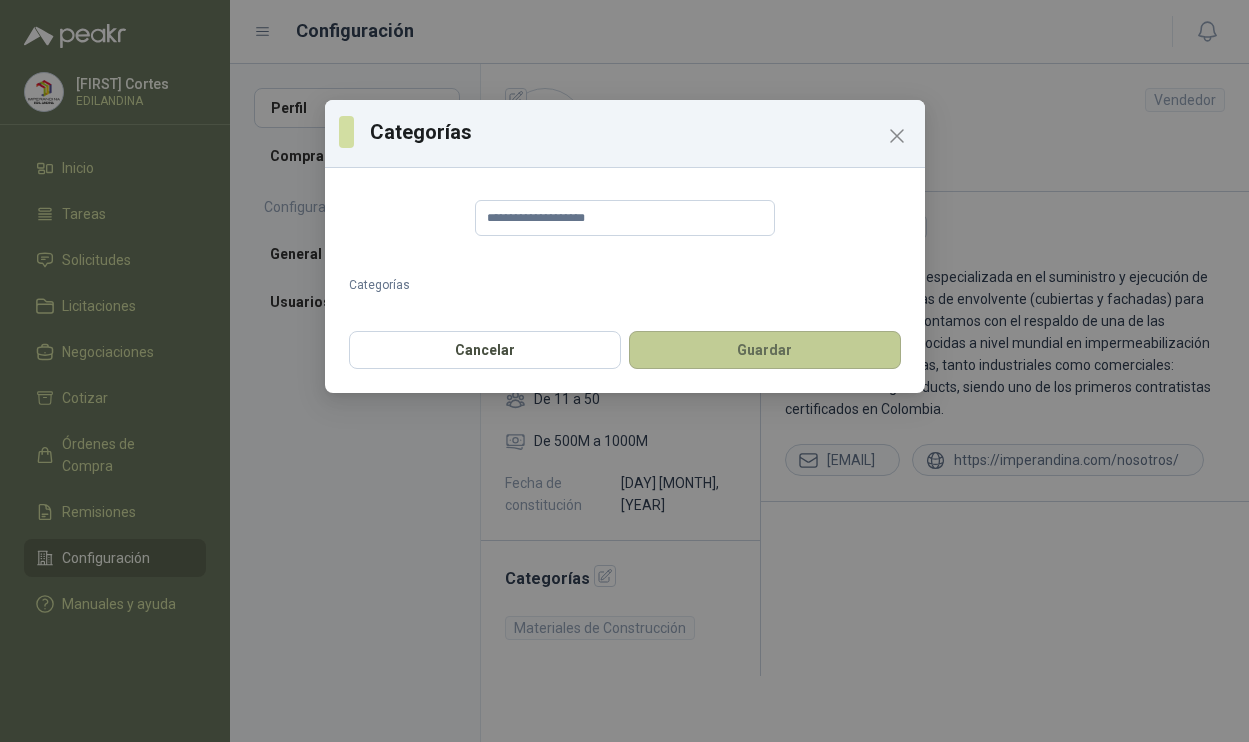 click on "Guardar" at bounding box center [765, 350] 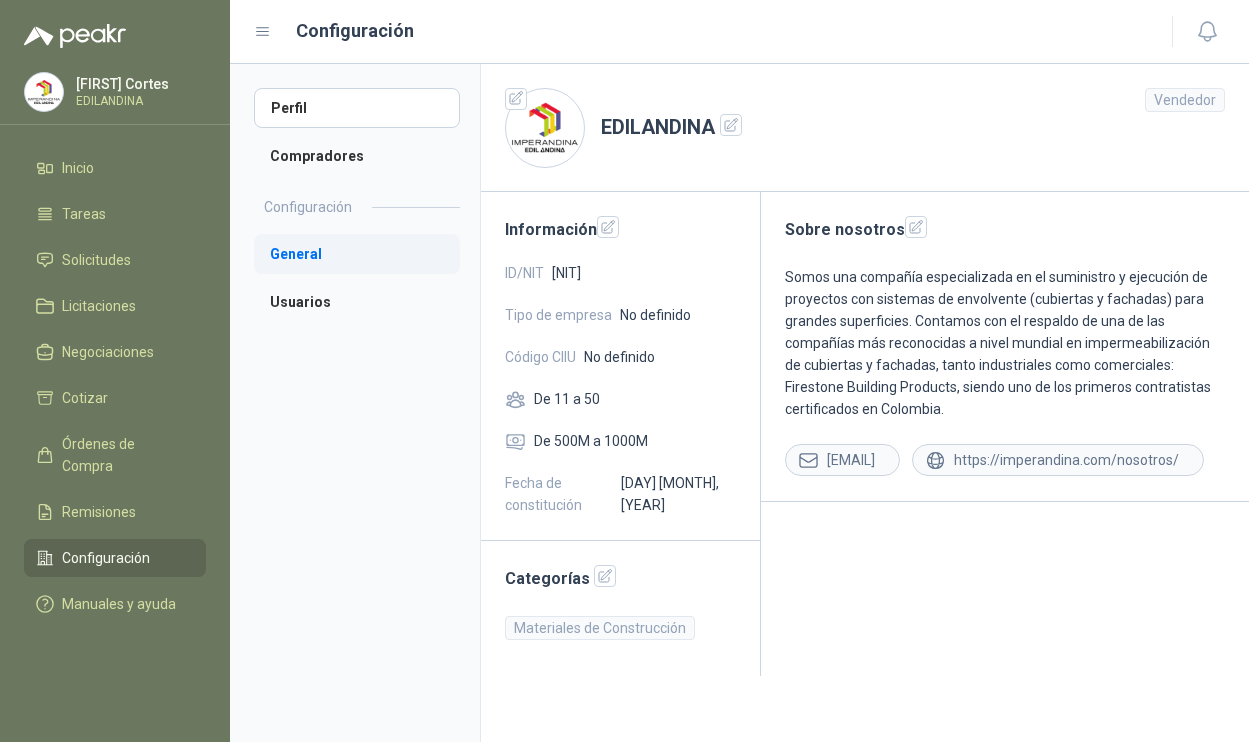 click on "General" at bounding box center [357, 254] 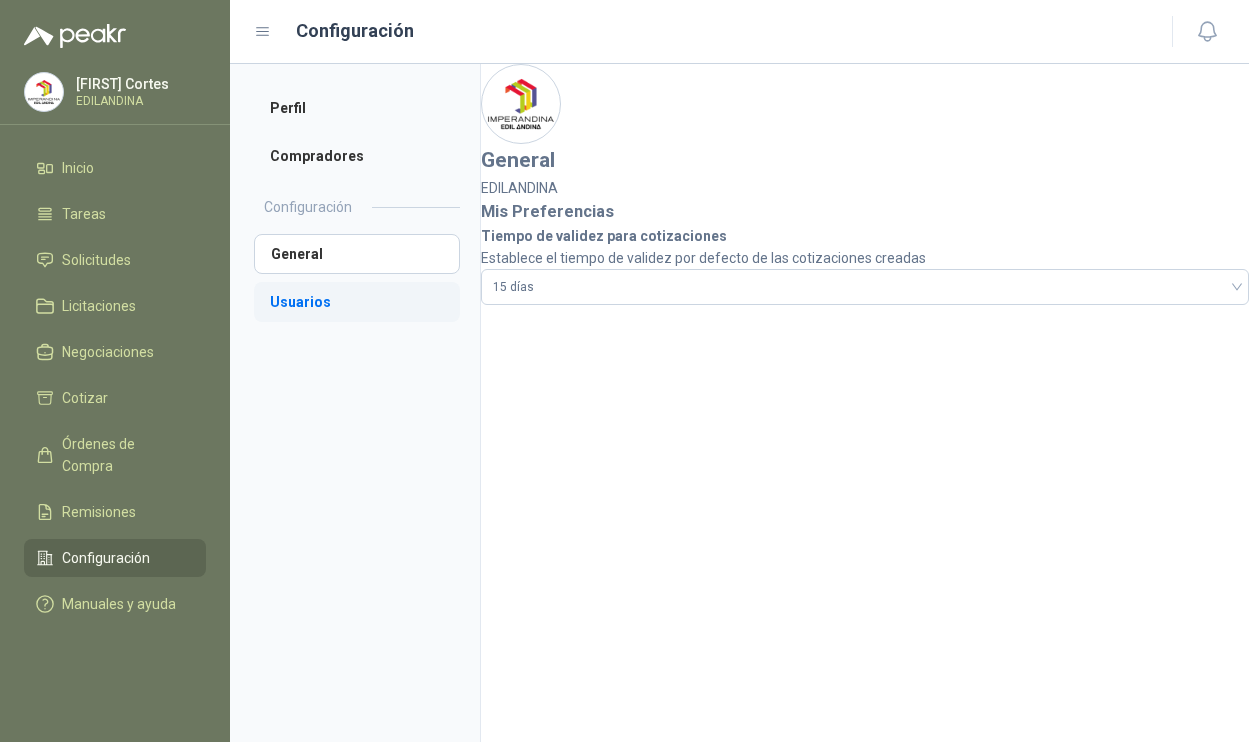 click on "Usuarios" at bounding box center [357, 302] 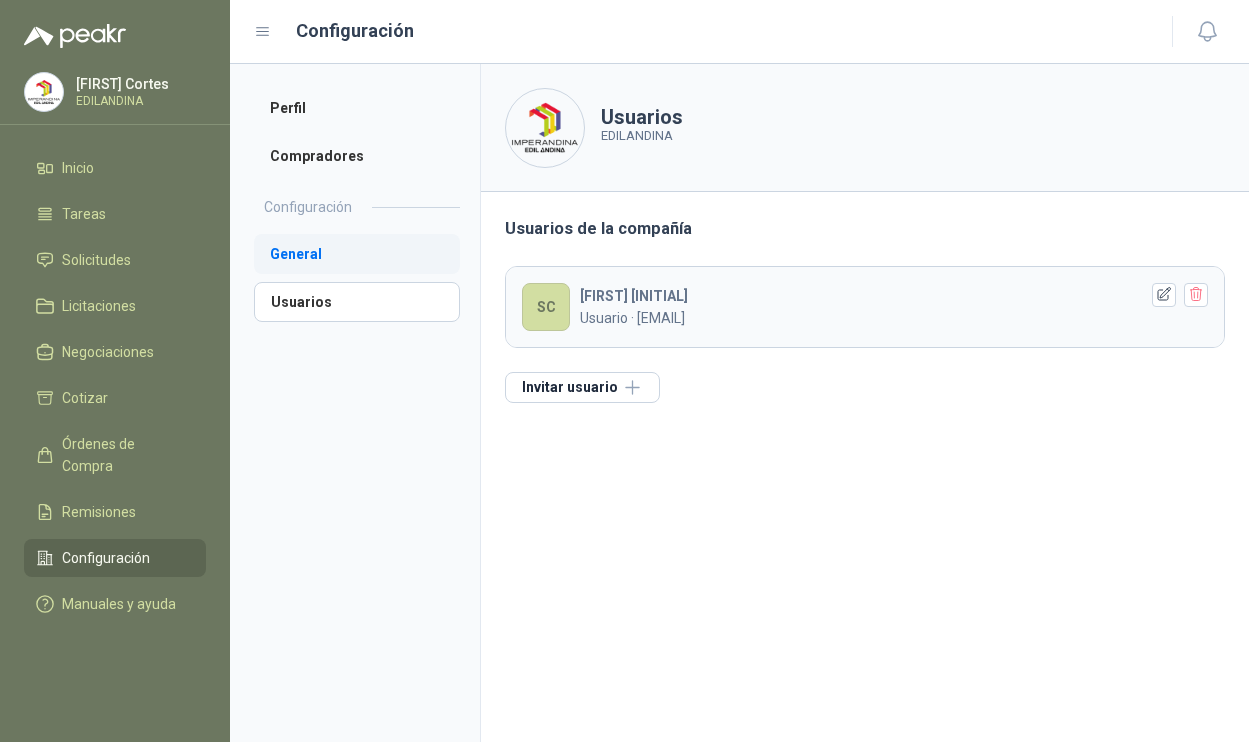 click on "General" at bounding box center [357, 254] 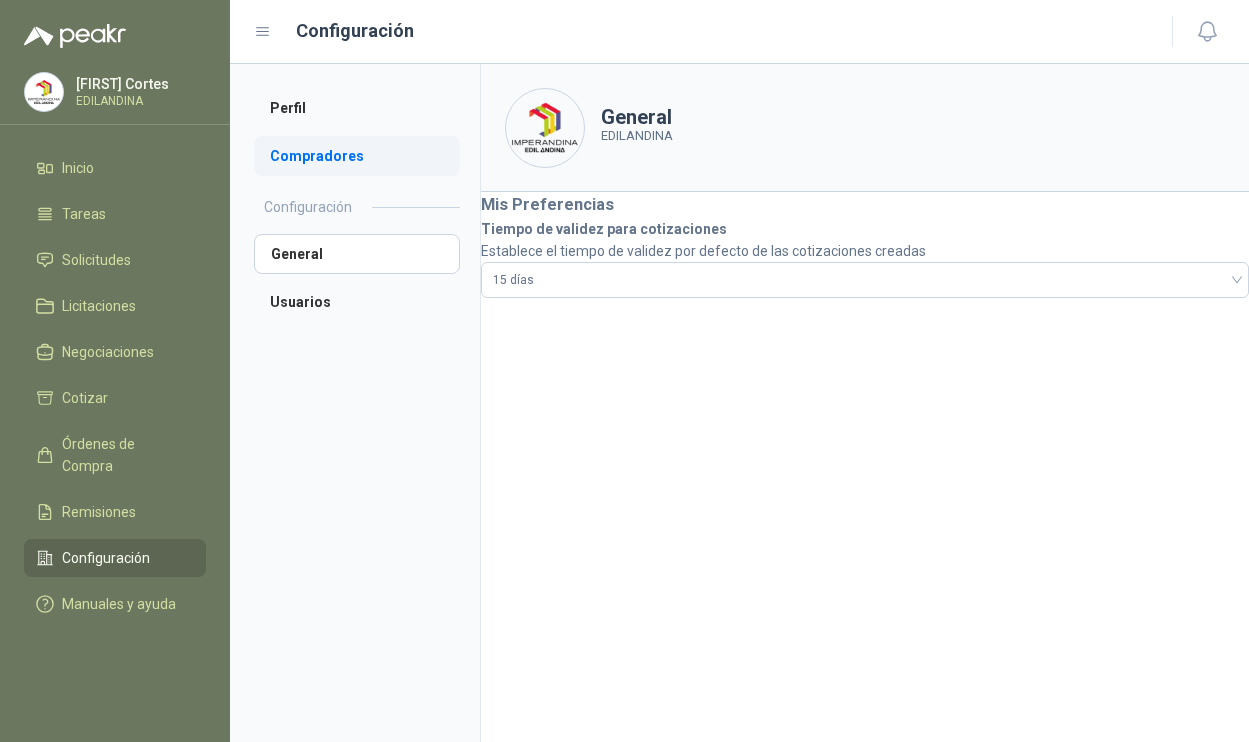 click on "Compradores" at bounding box center (357, 156) 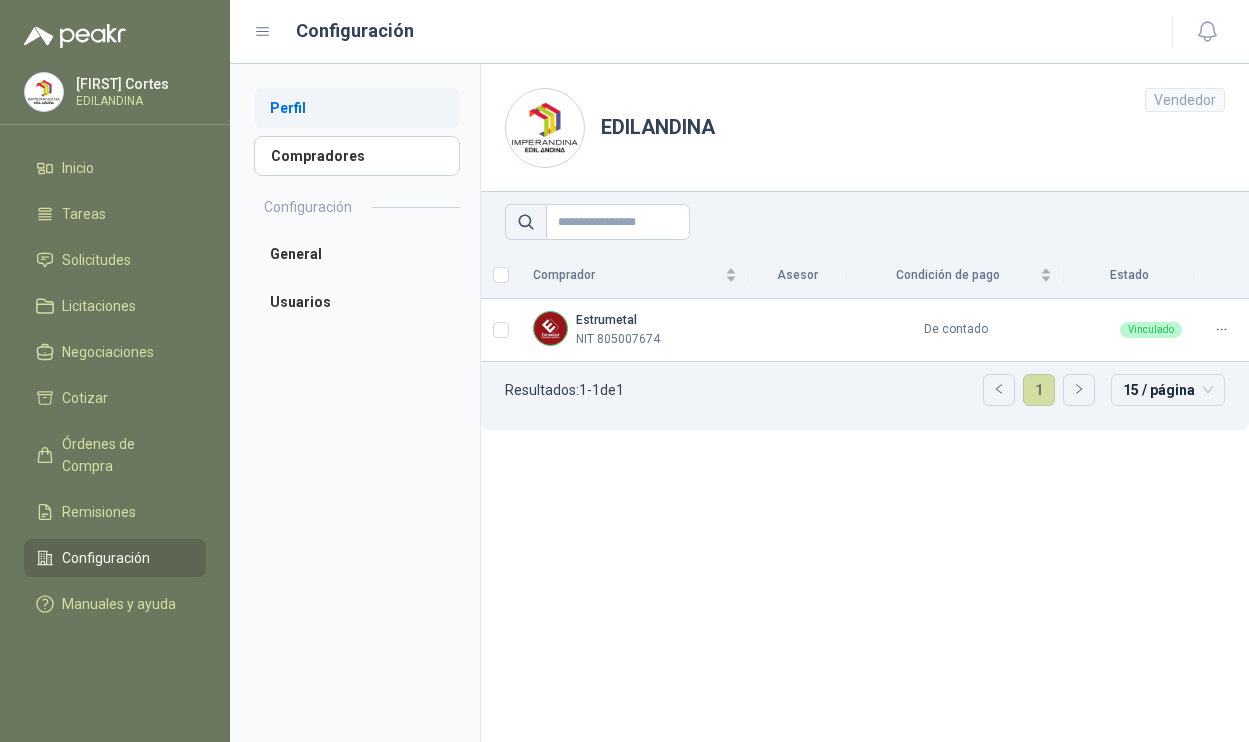 click on "Perfil" at bounding box center (357, 108) 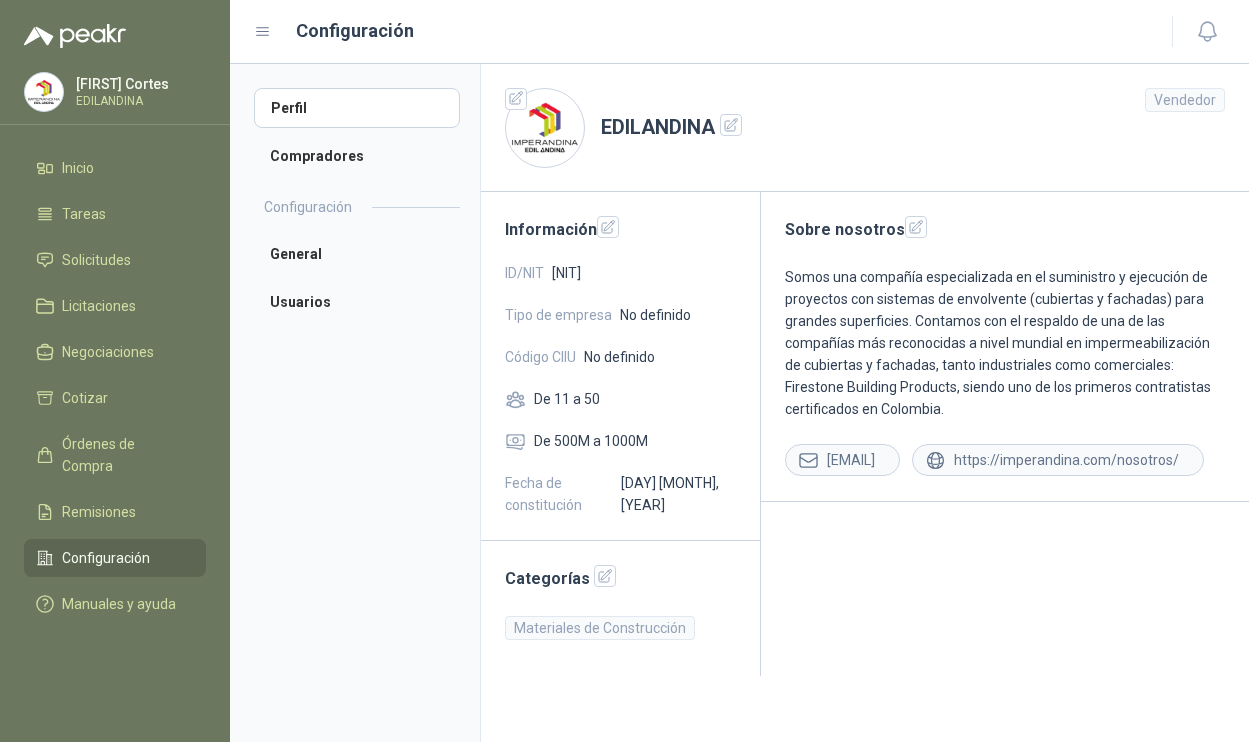 click at bounding box center (263, 32) 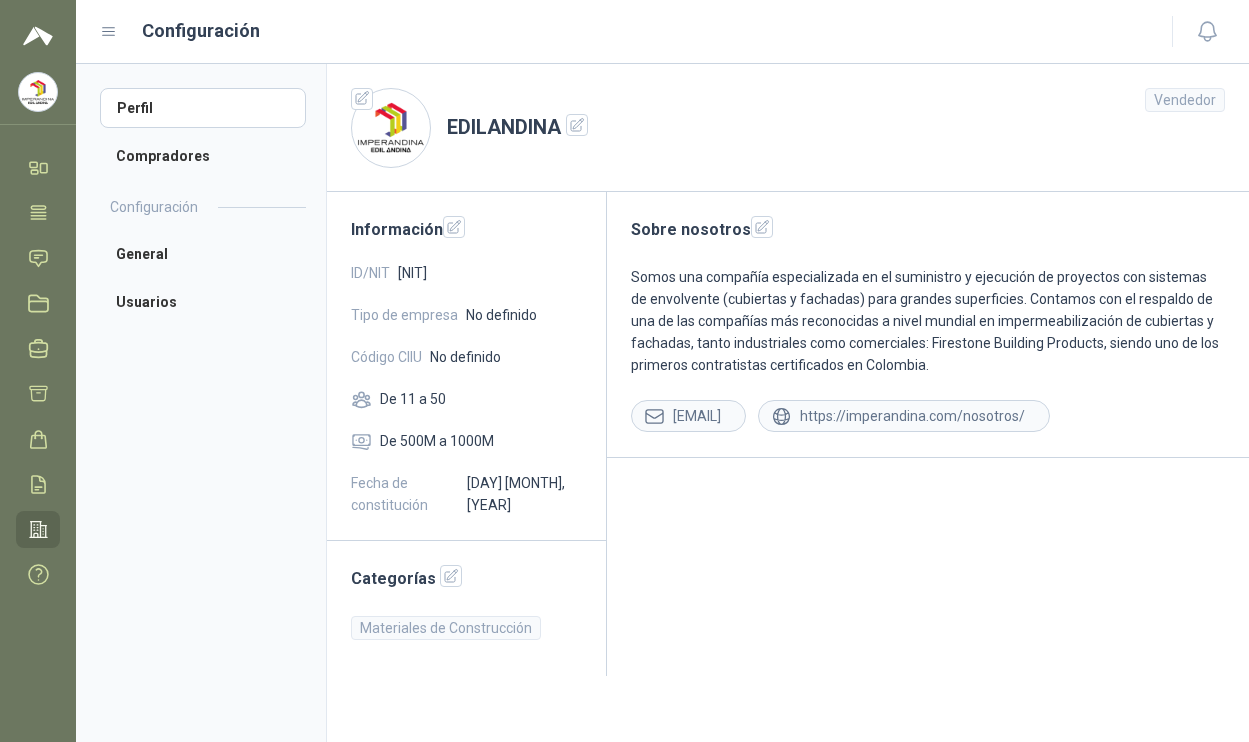 click at bounding box center (109, 32) 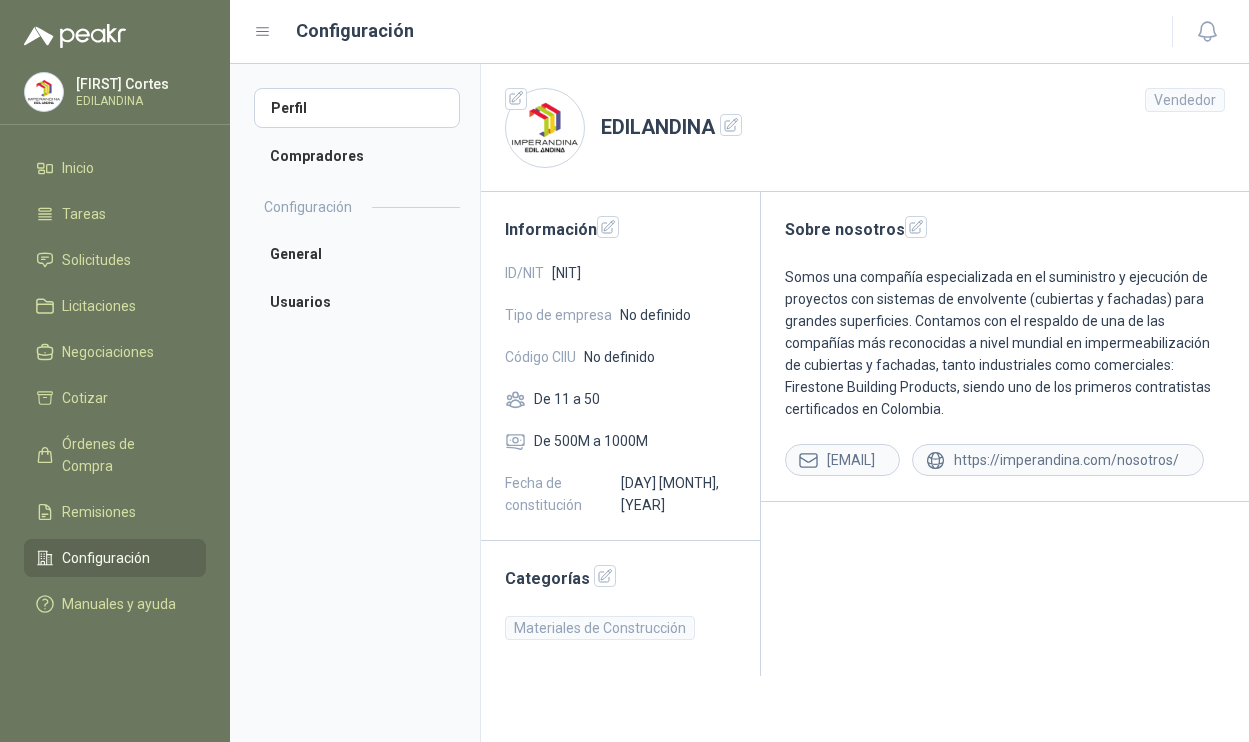 click on "EDILANDINA" at bounding box center (138, 101) 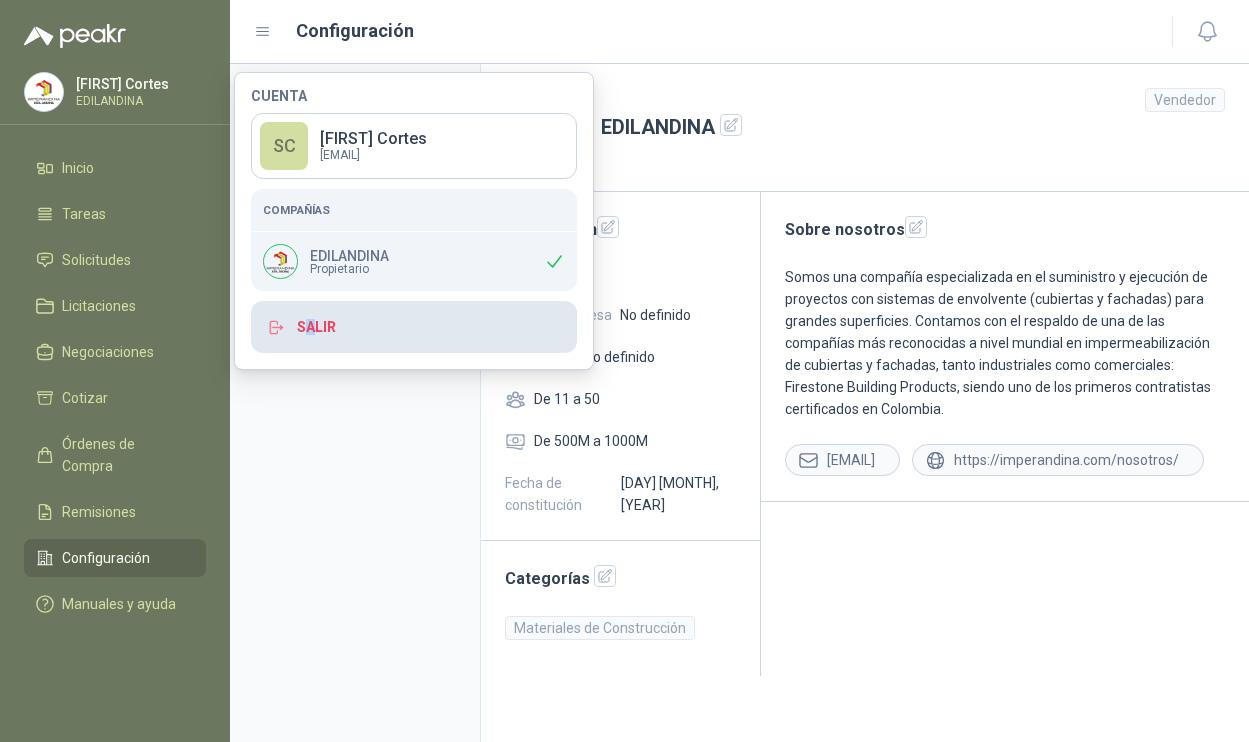 click on "Salir" at bounding box center [414, 327] 